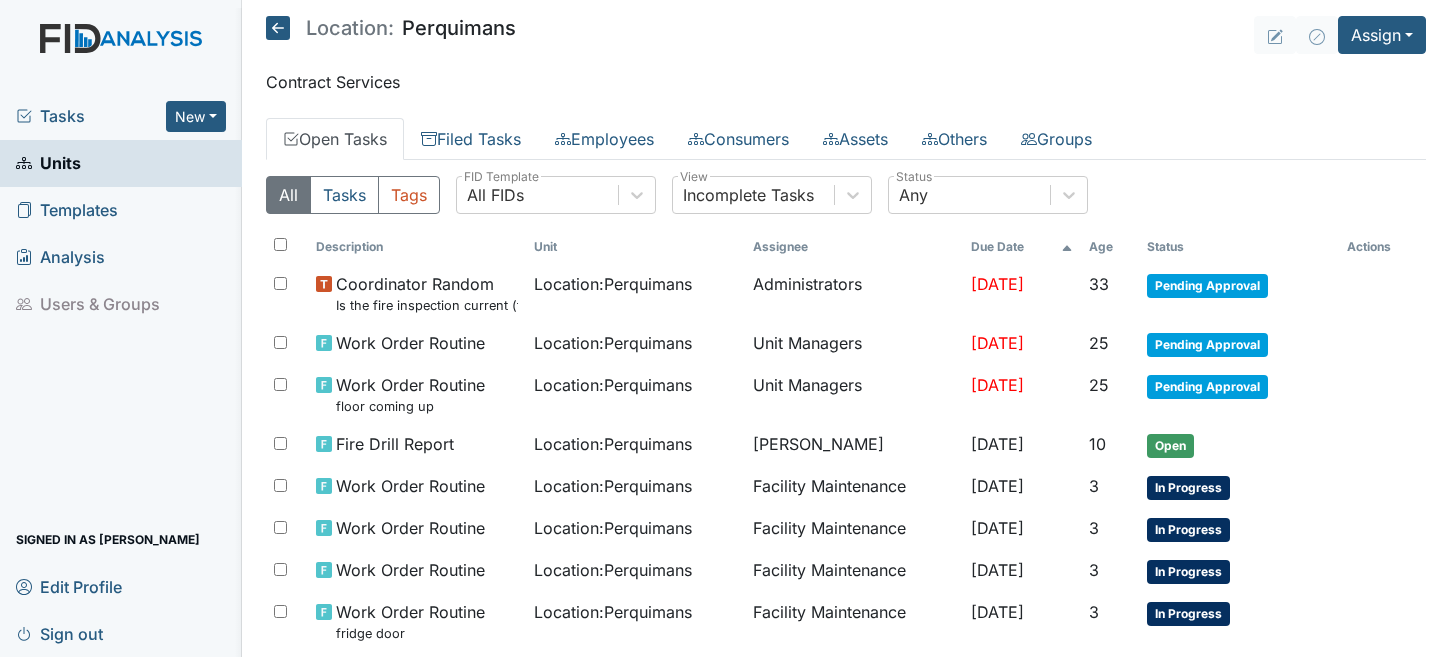 scroll, scrollTop: 0, scrollLeft: 0, axis: both 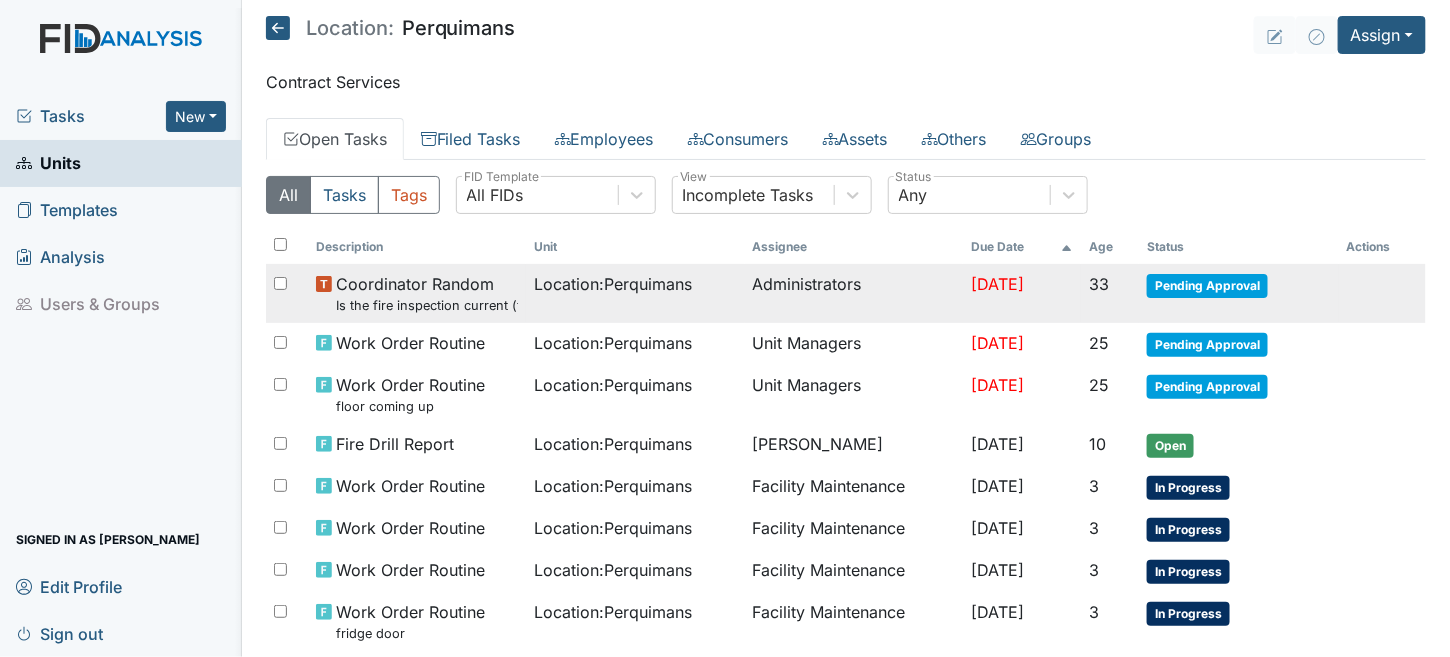 click on "Location :  Perquimans" at bounding box center (613, 284) 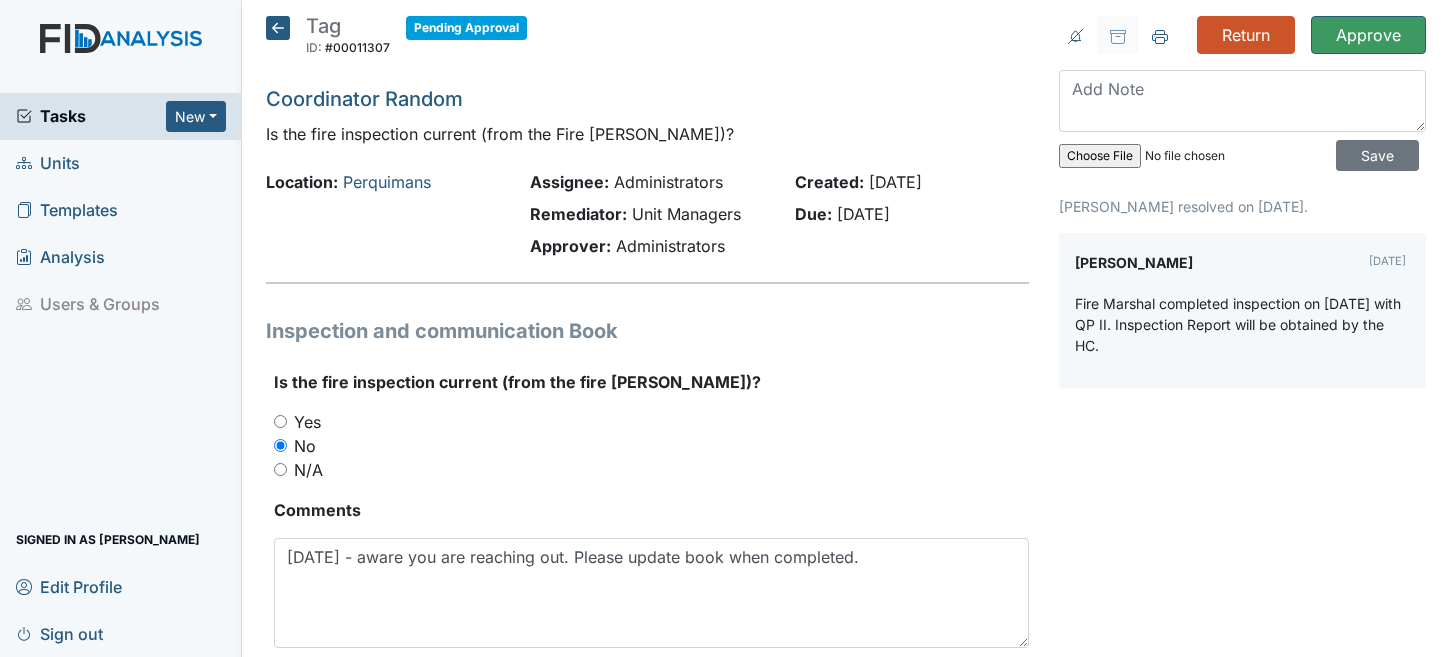 scroll, scrollTop: 0, scrollLeft: 0, axis: both 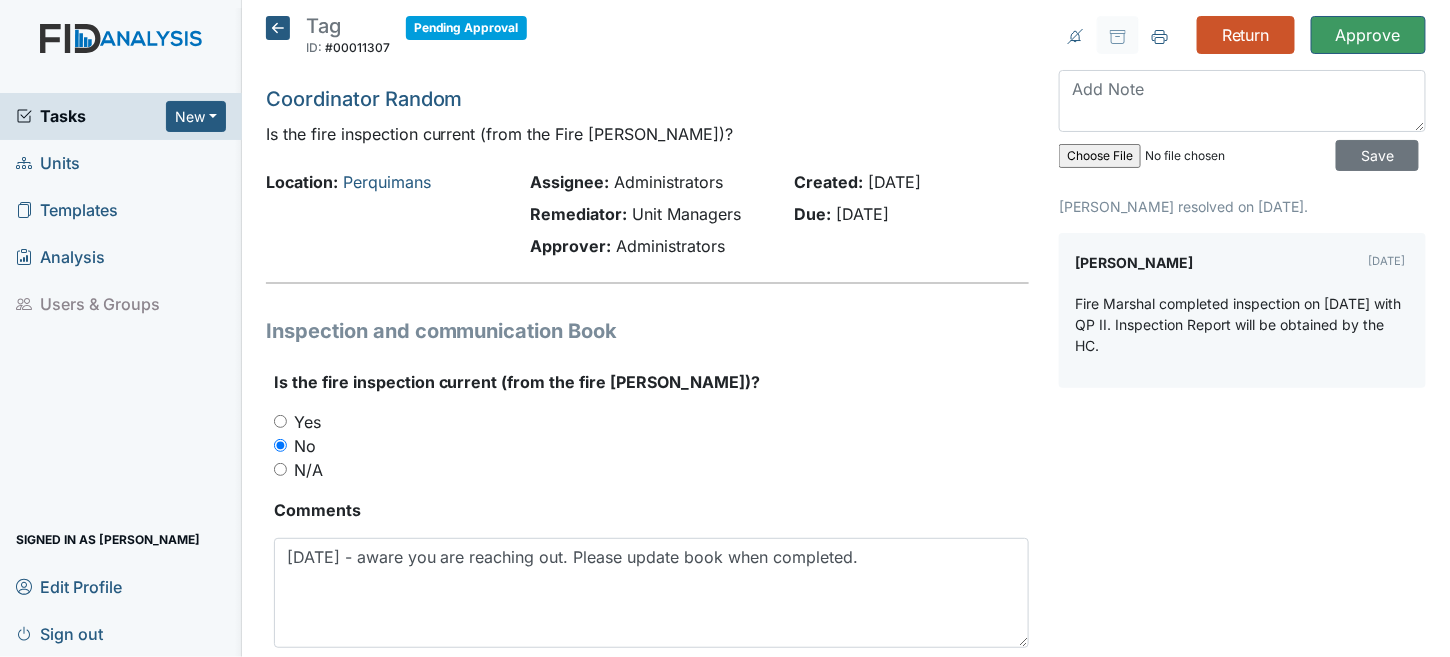 click 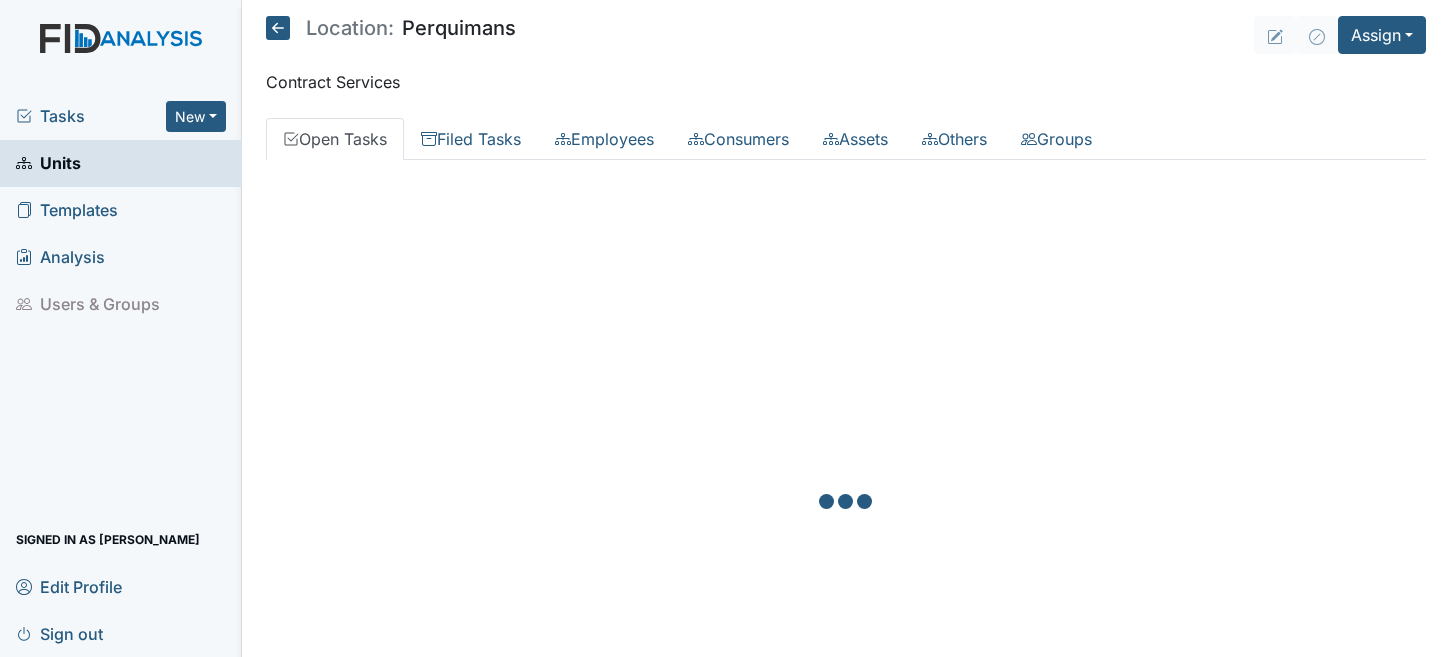 scroll, scrollTop: 0, scrollLeft: 0, axis: both 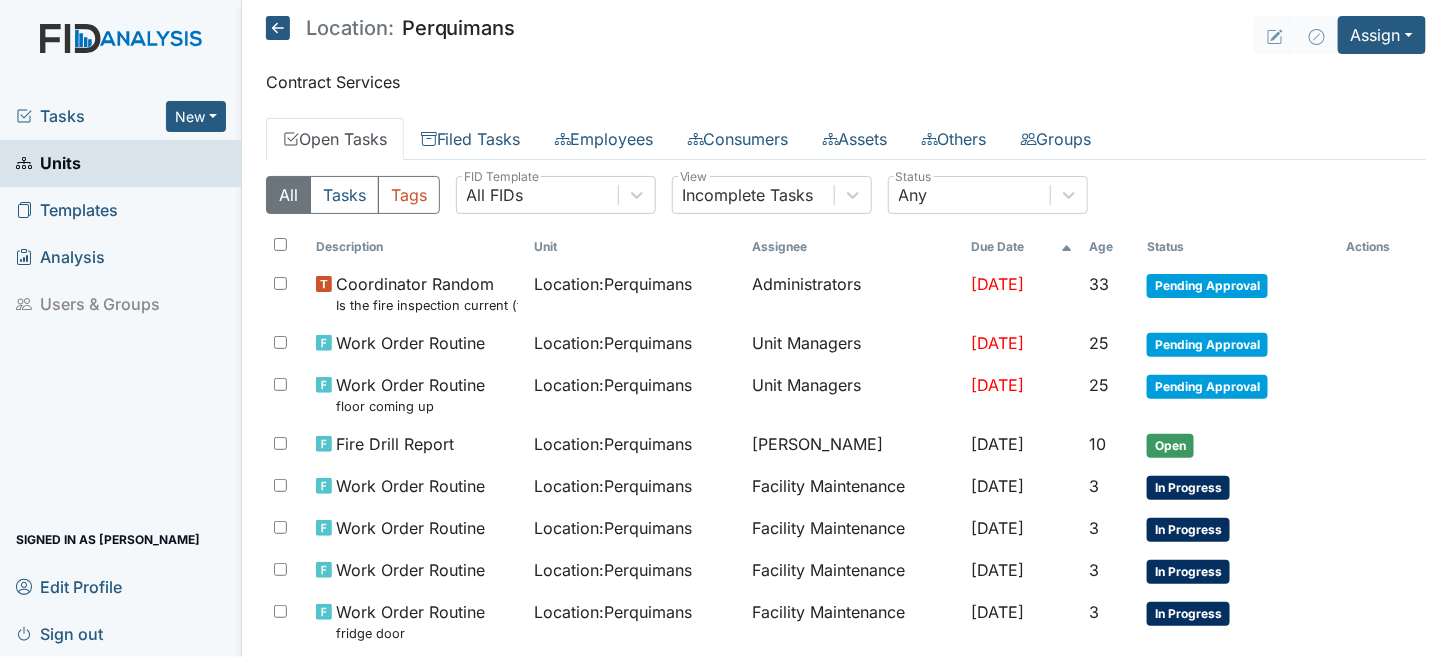 click 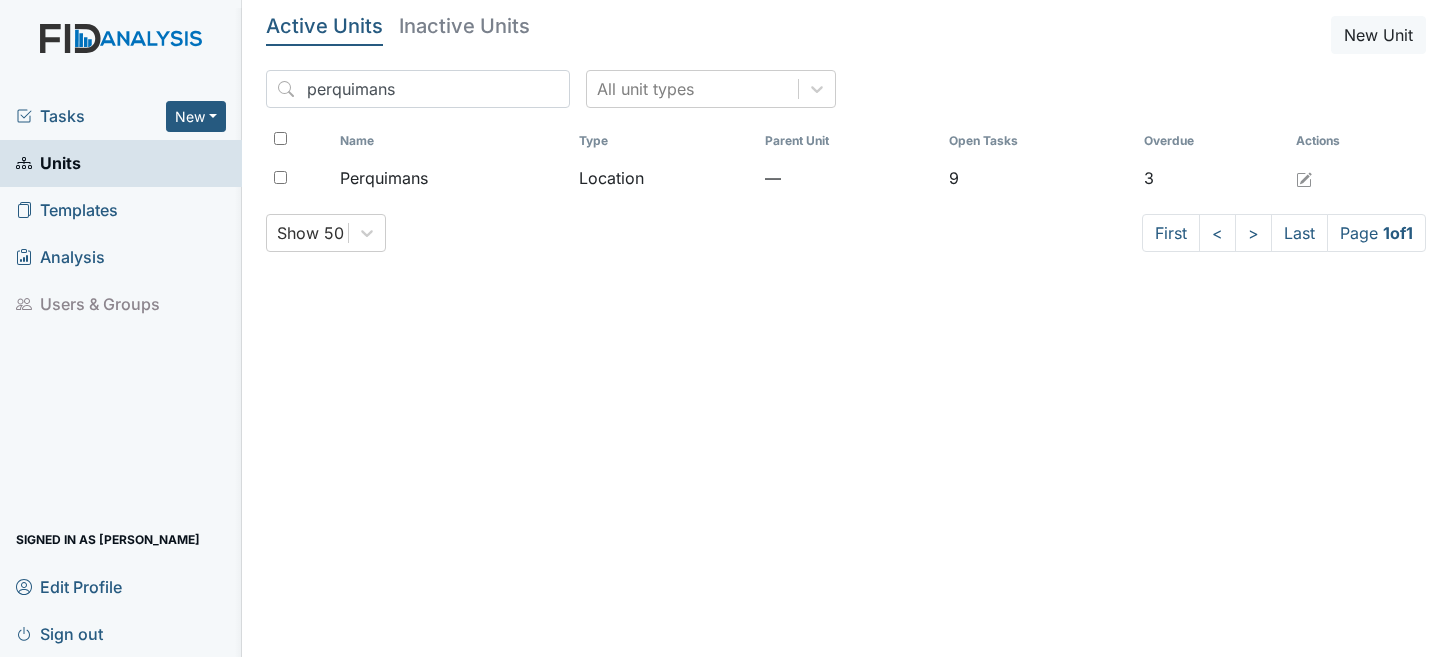 scroll, scrollTop: 0, scrollLeft: 0, axis: both 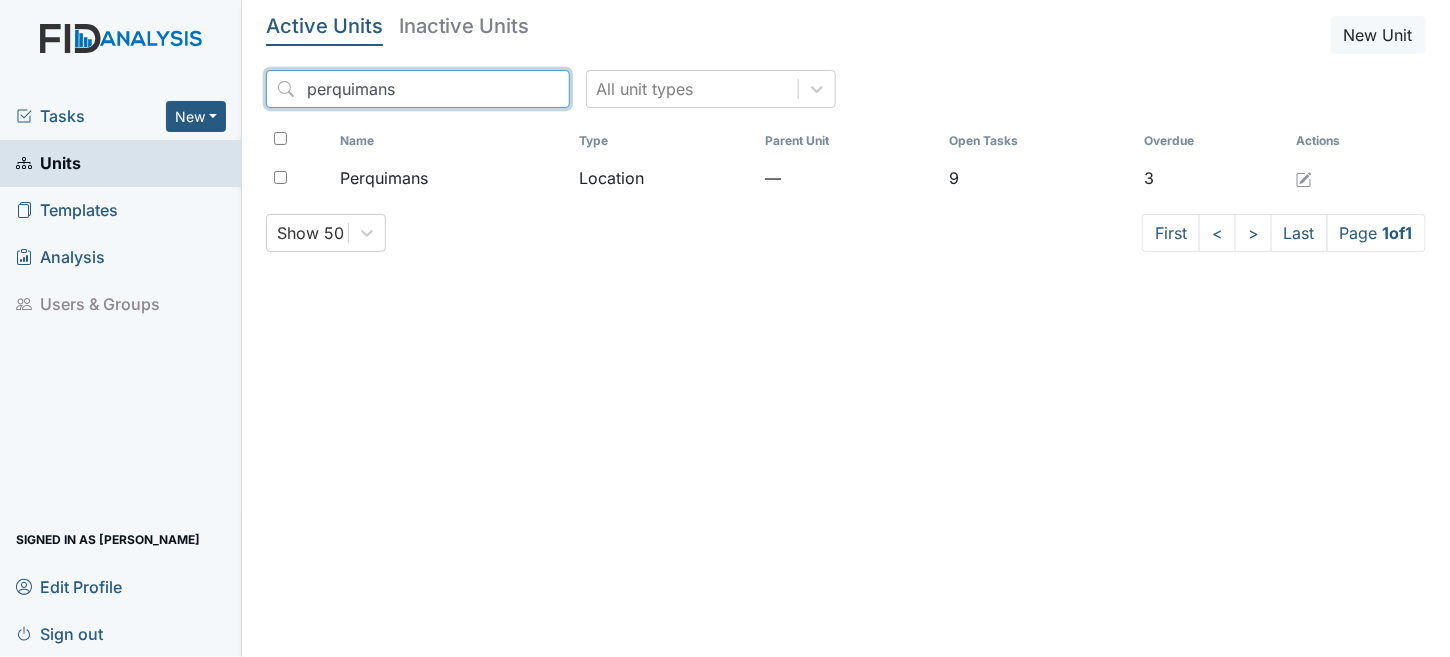 drag, startPoint x: 403, startPoint y: 85, endPoint x: 2, endPoint y: 25, distance: 405.46393 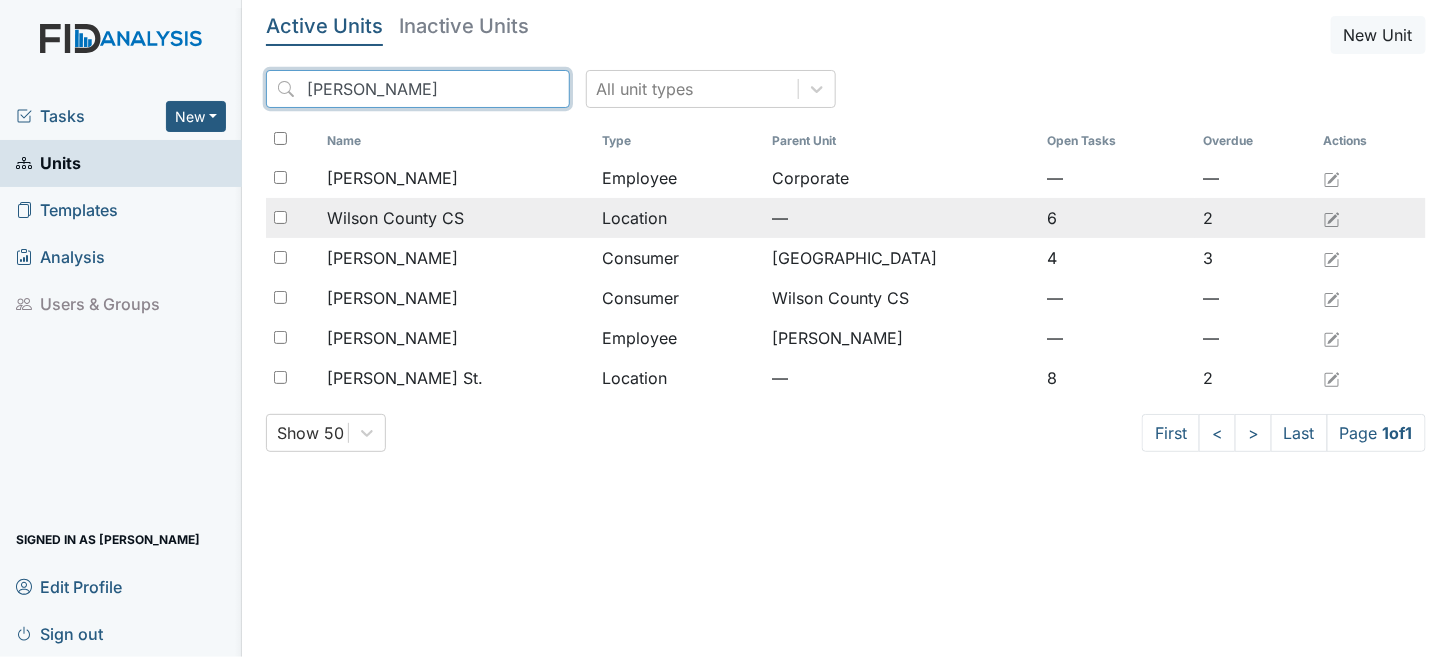 type on "wilson" 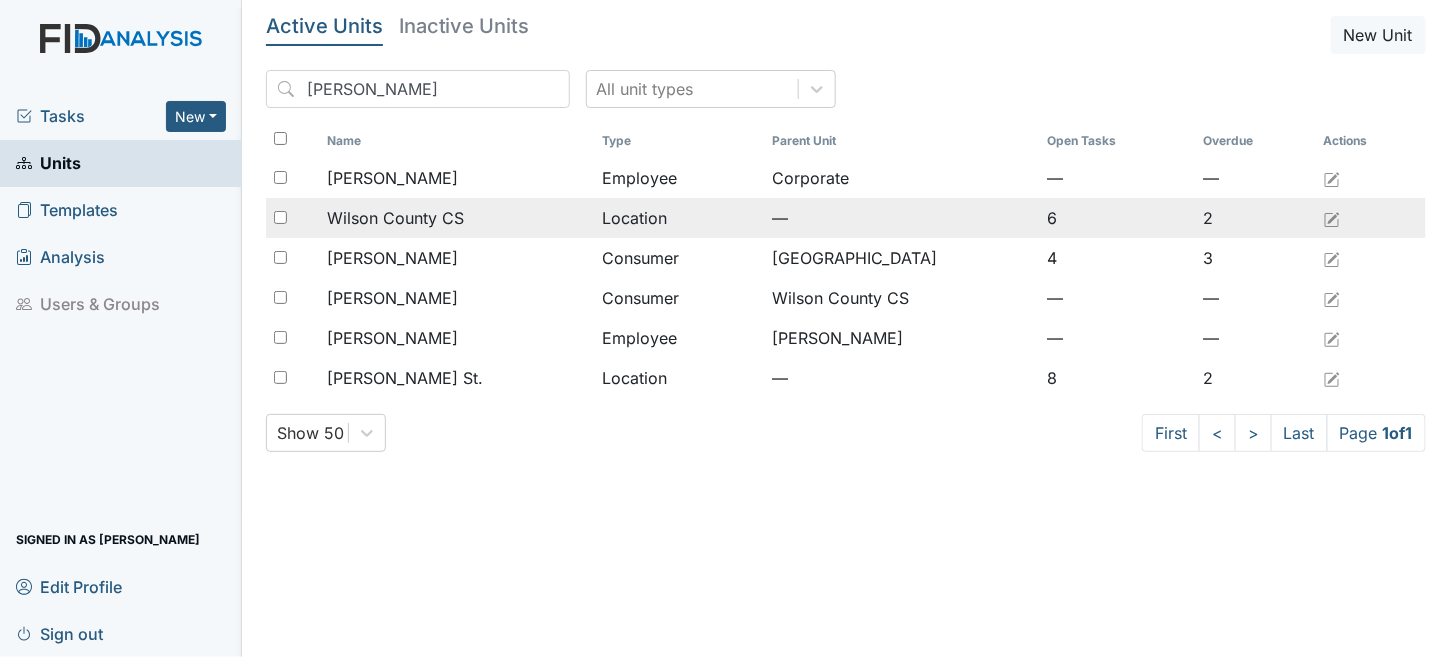 click on "Wilson County CS" at bounding box center [395, 218] 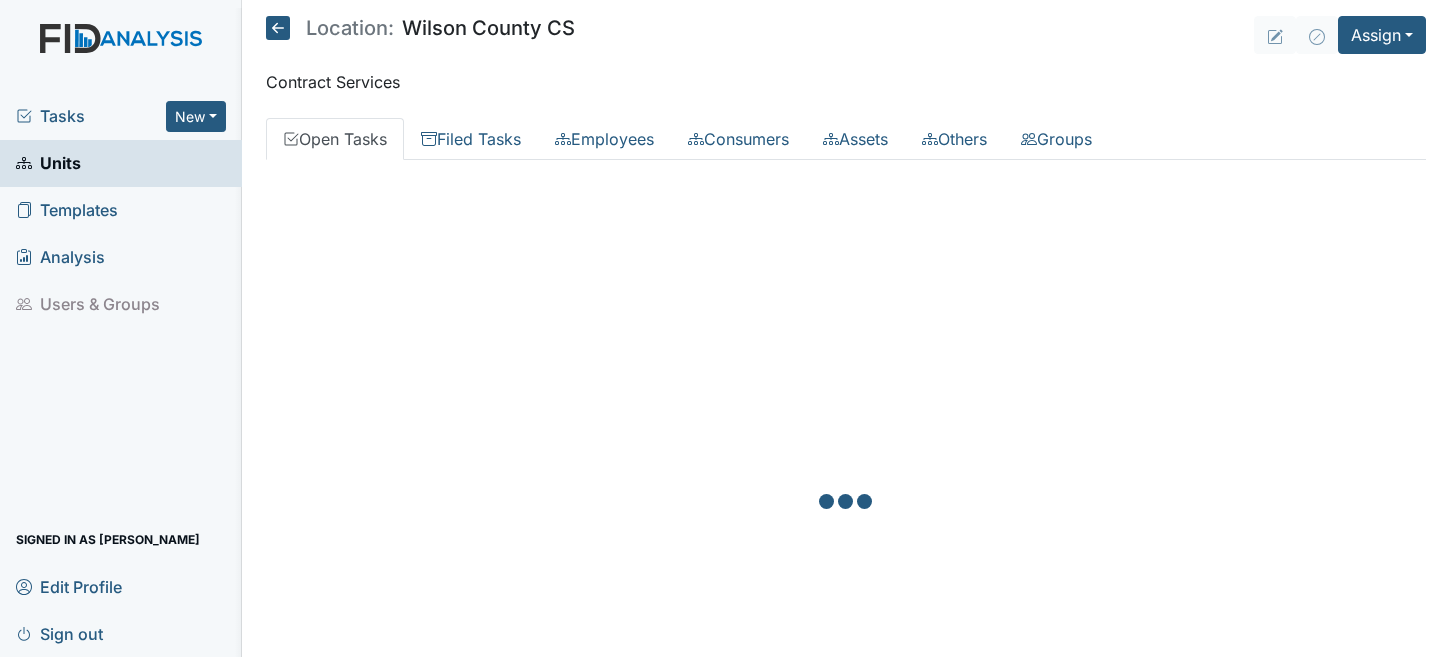 scroll, scrollTop: 0, scrollLeft: 0, axis: both 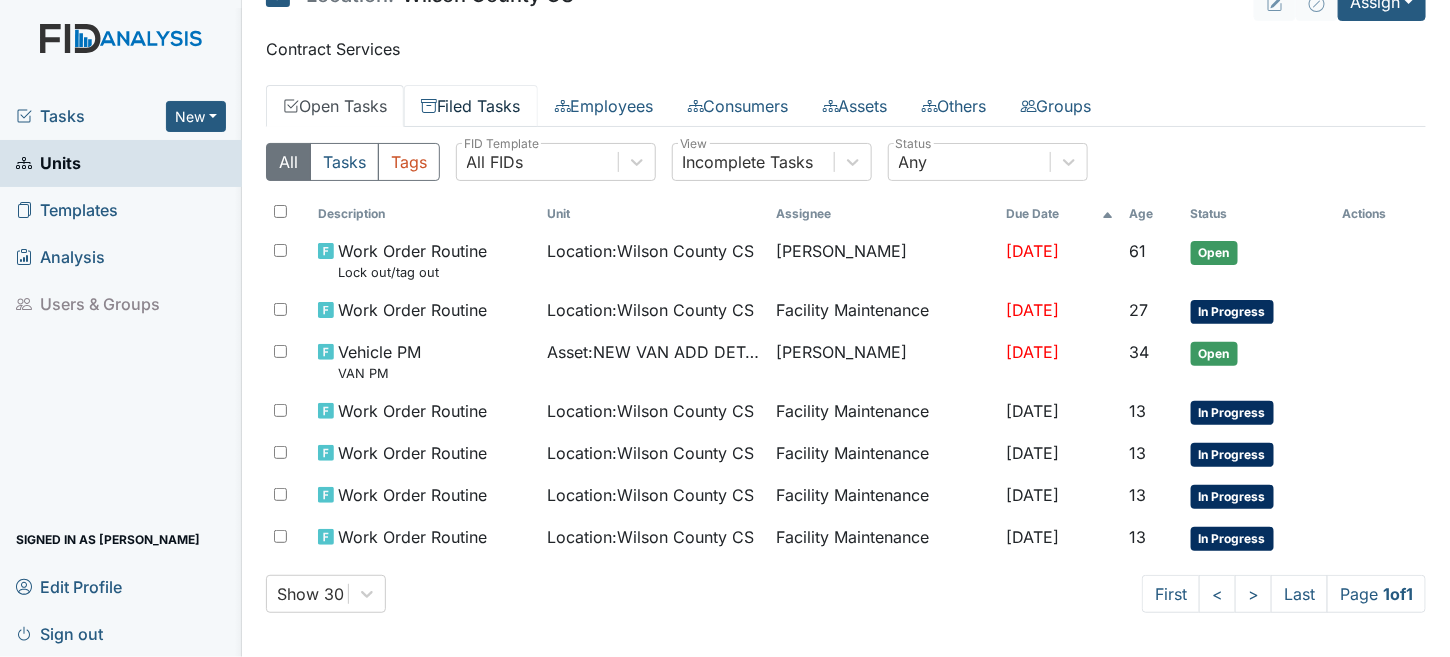 click on "Filed Tasks" at bounding box center (471, 106) 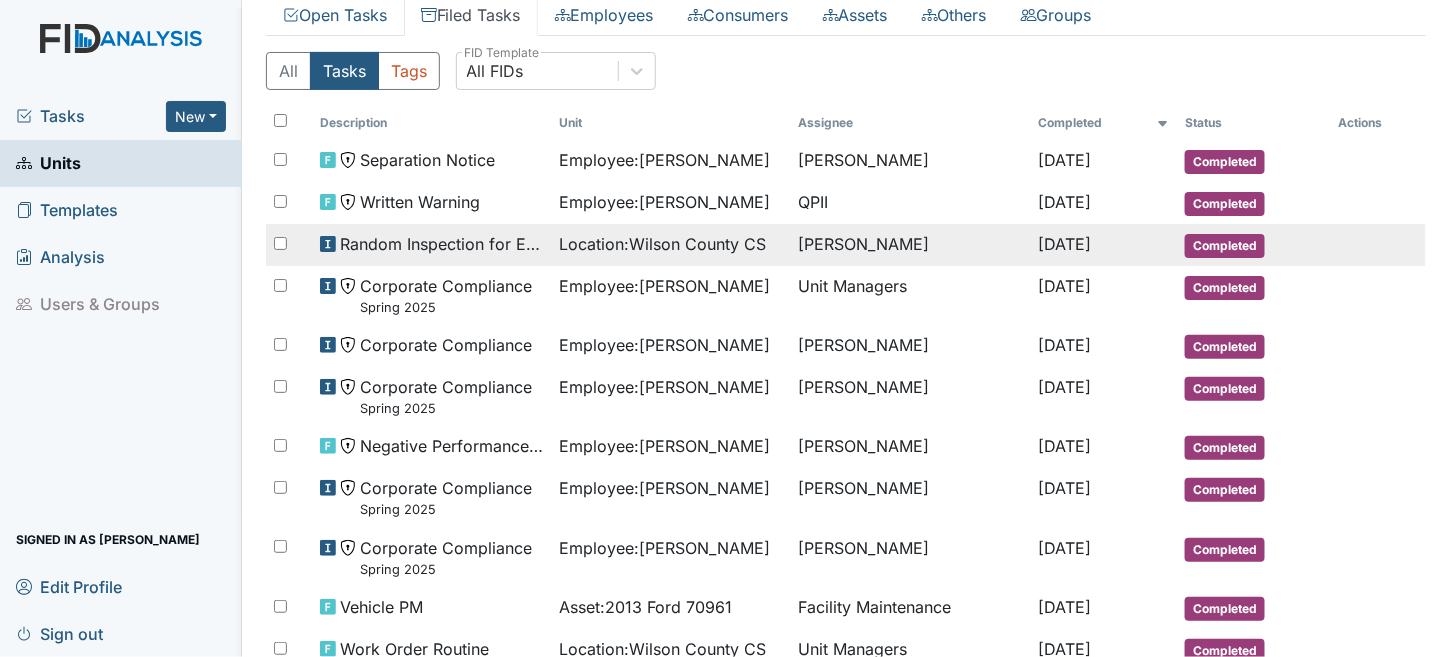scroll, scrollTop: 233, scrollLeft: 0, axis: vertical 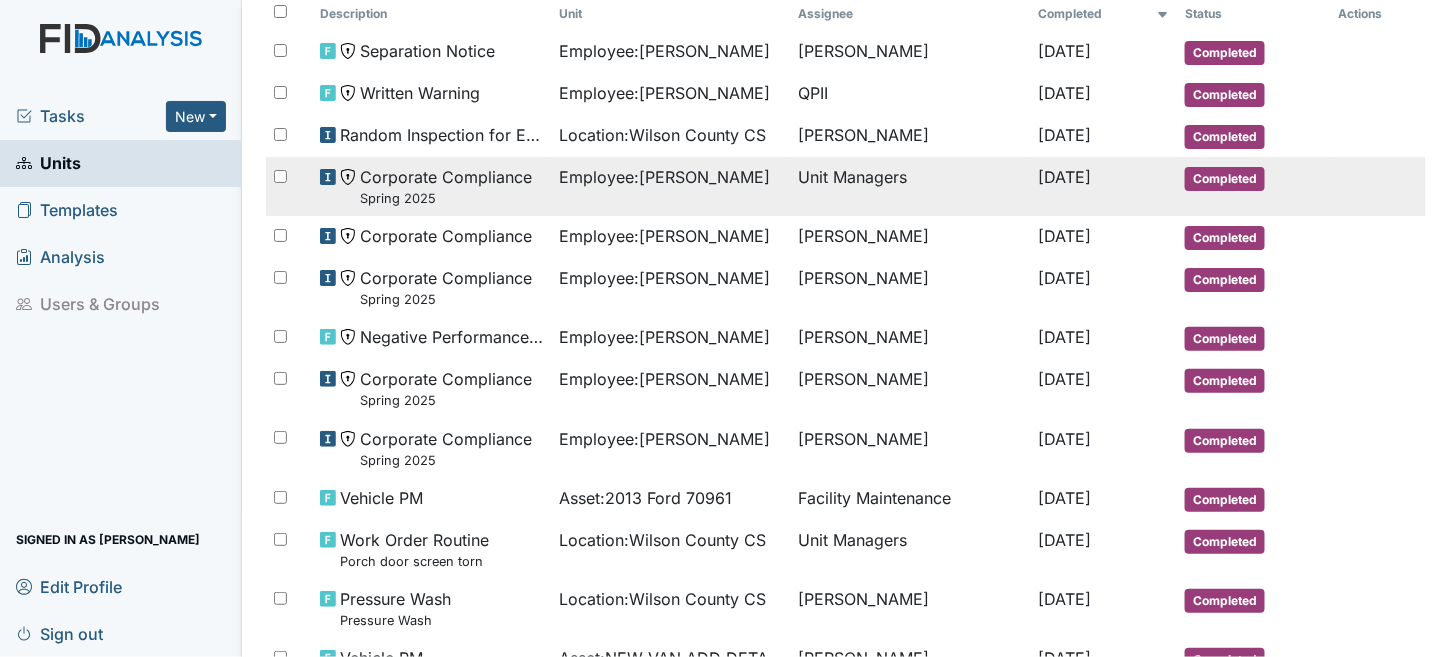 drag, startPoint x: 114, startPoint y: 174, endPoint x: 512, endPoint y: 190, distance: 398.32147 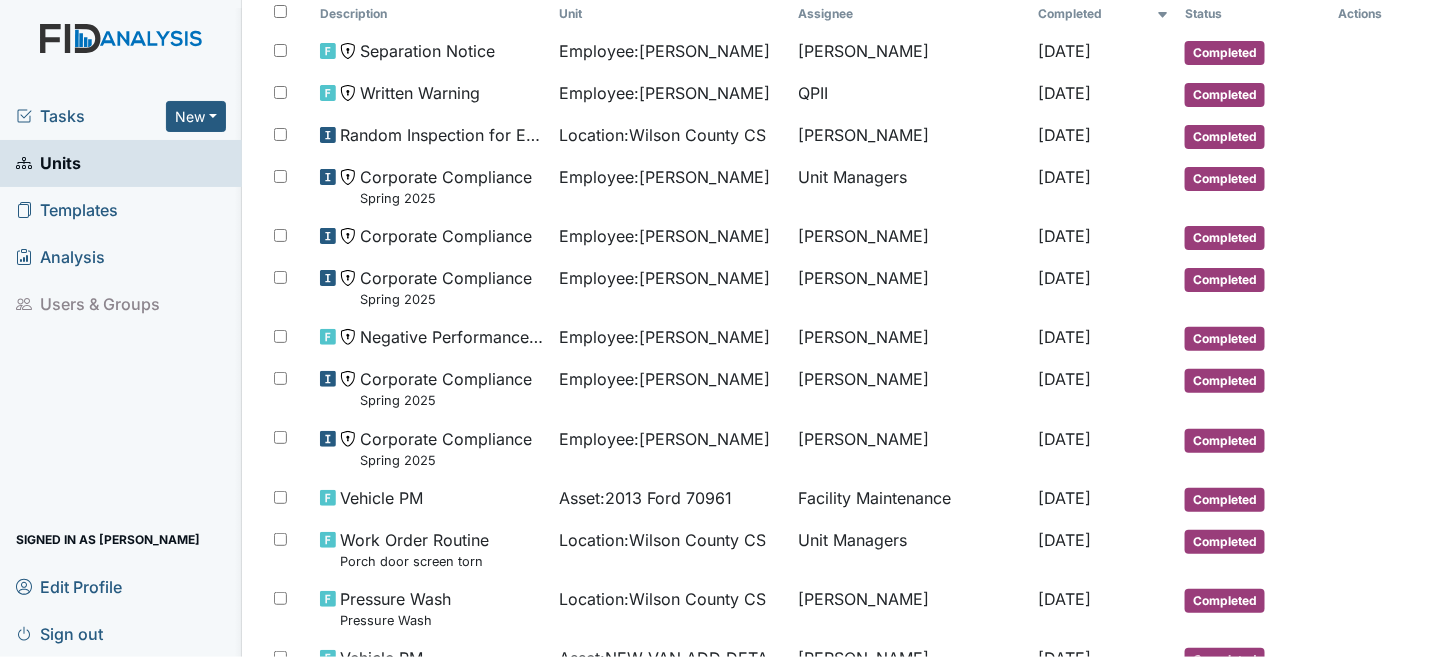 scroll, scrollTop: 0, scrollLeft: 0, axis: both 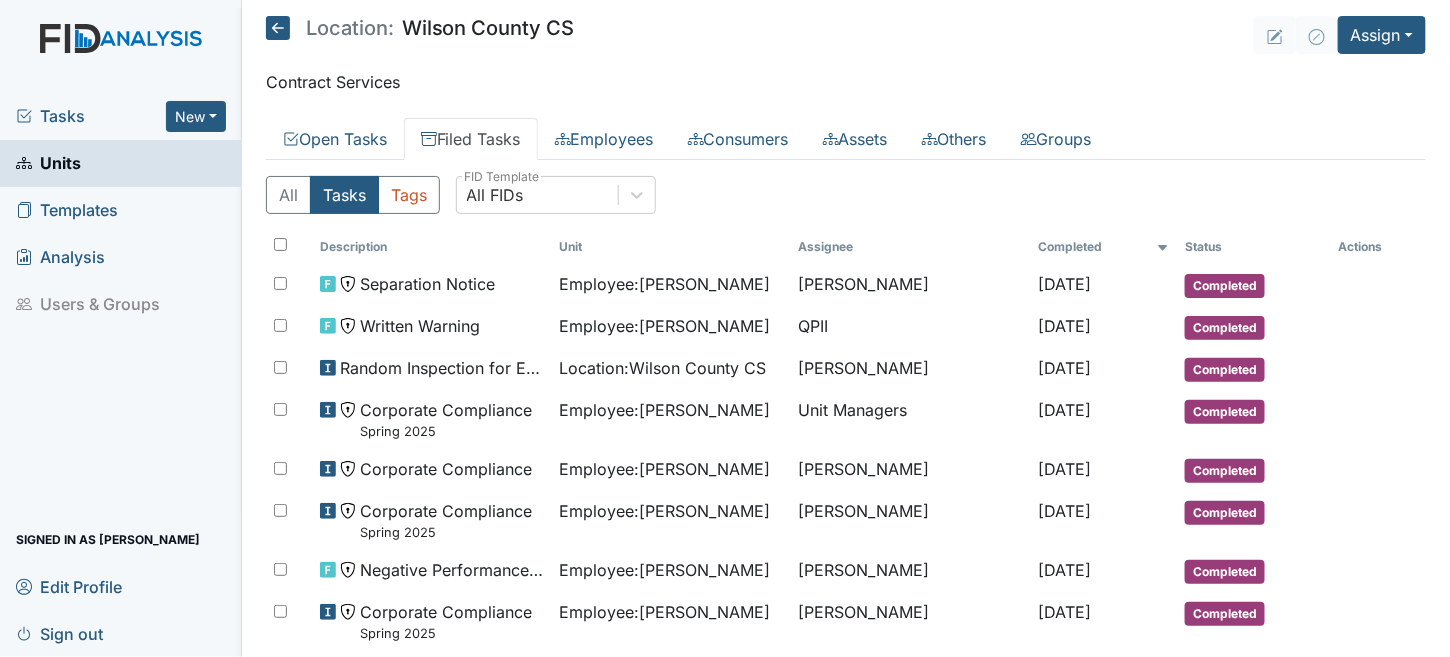 click 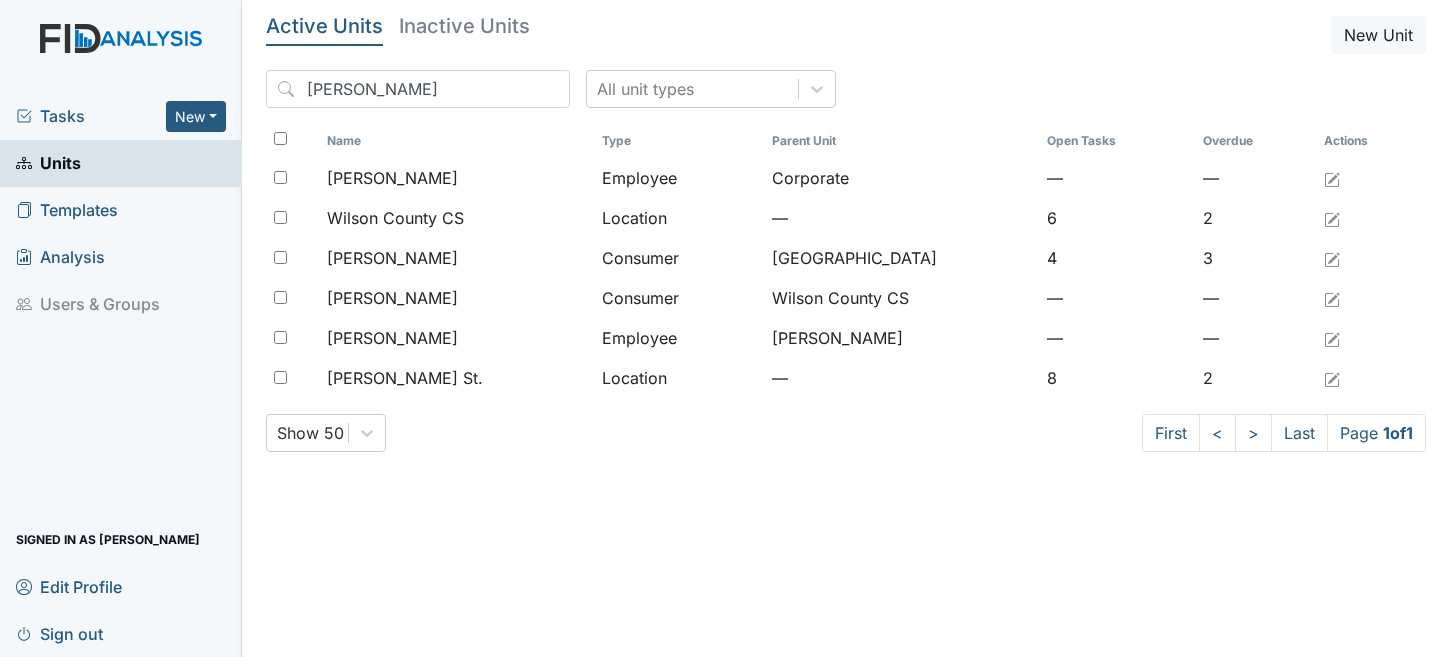 scroll, scrollTop: 0, scrollLeft: 0, axis: both 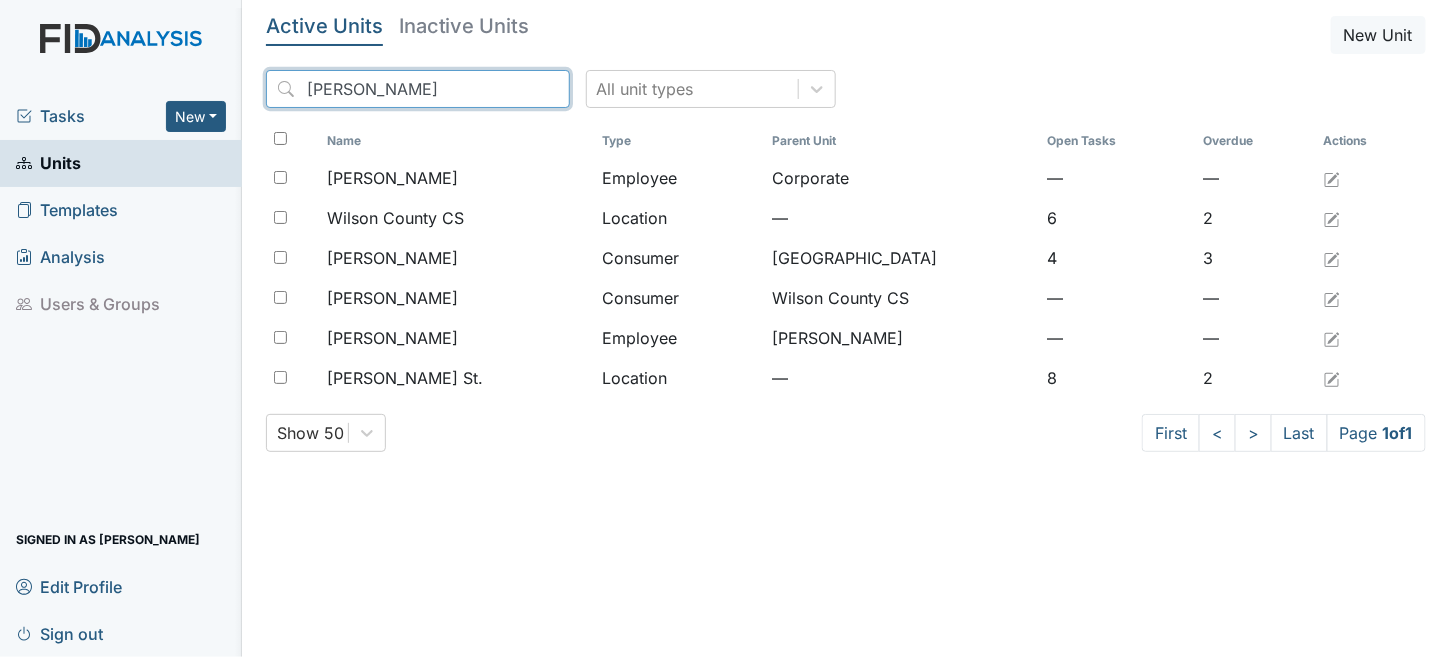 drag, startPoint x: 384, startPoint y: 96, endPoint x: 67, endPoint y: 51, distance: 320.17807 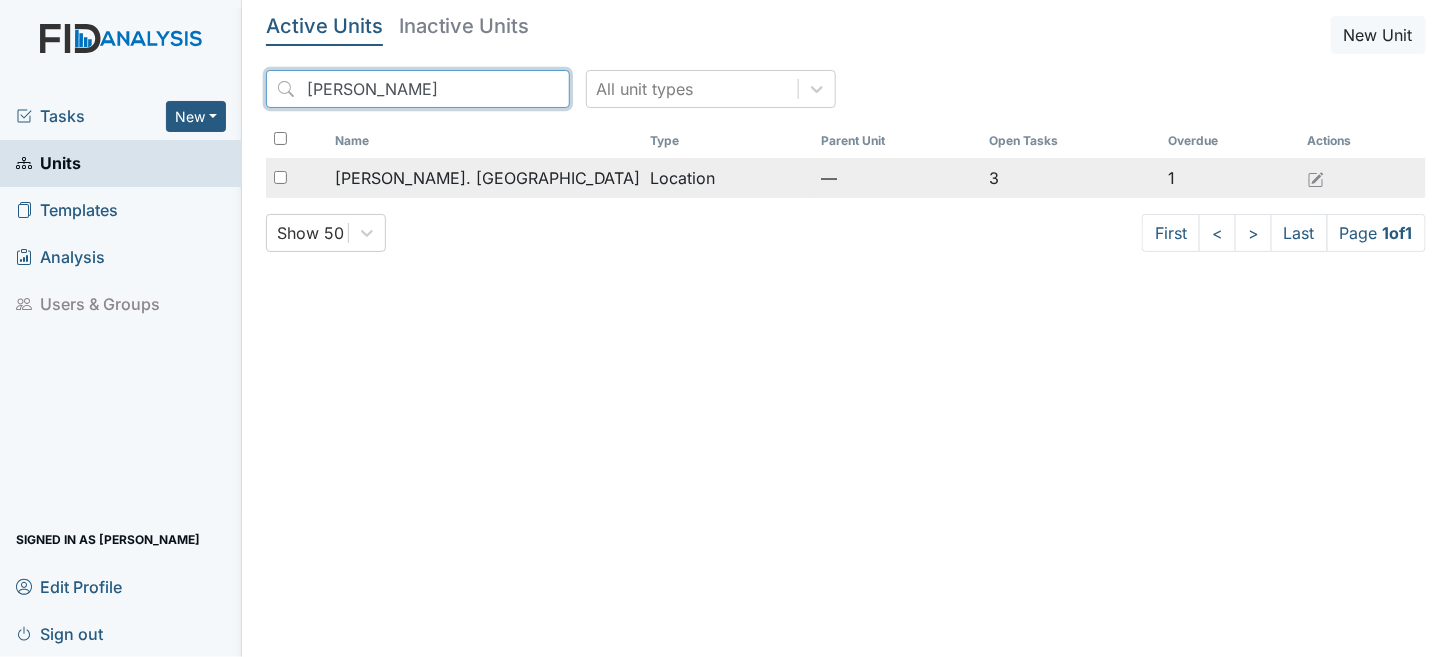 type on "wickham" 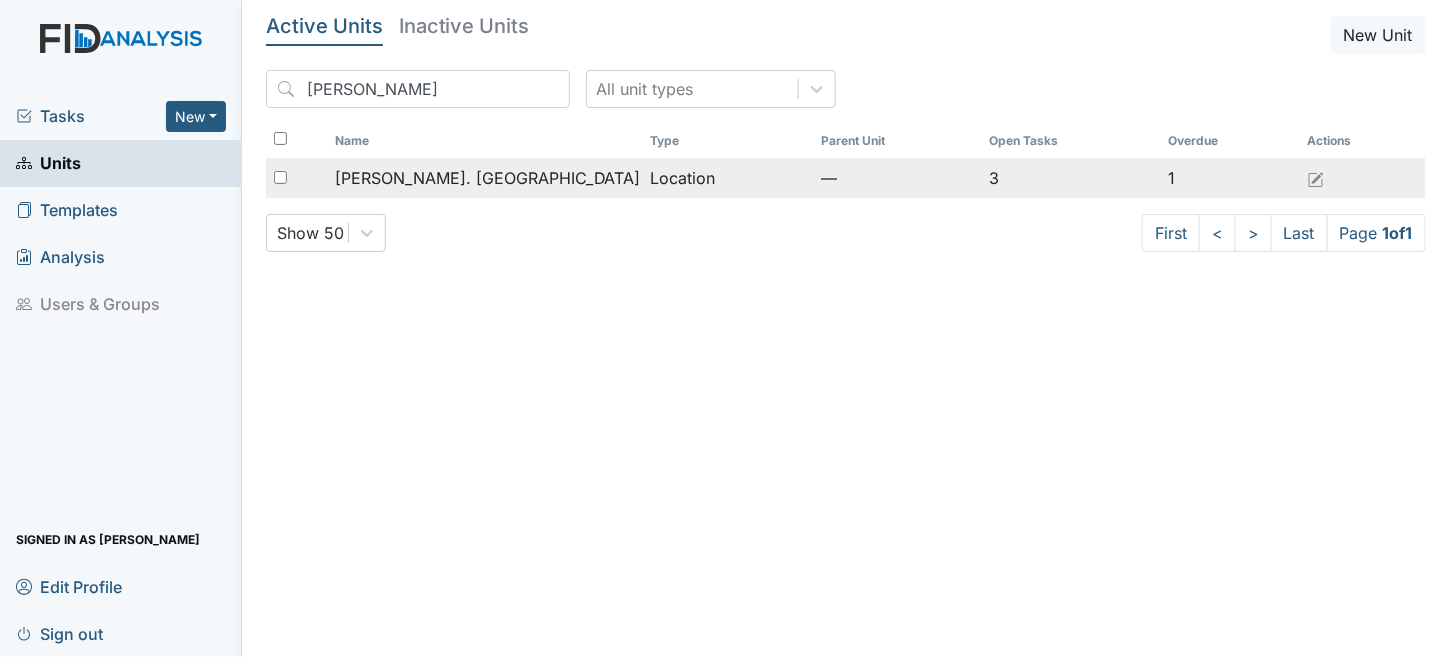 click on "[PERSON_NAME]. [GEOGRAPHIC_DATA]" at bounding box center [485, 178] 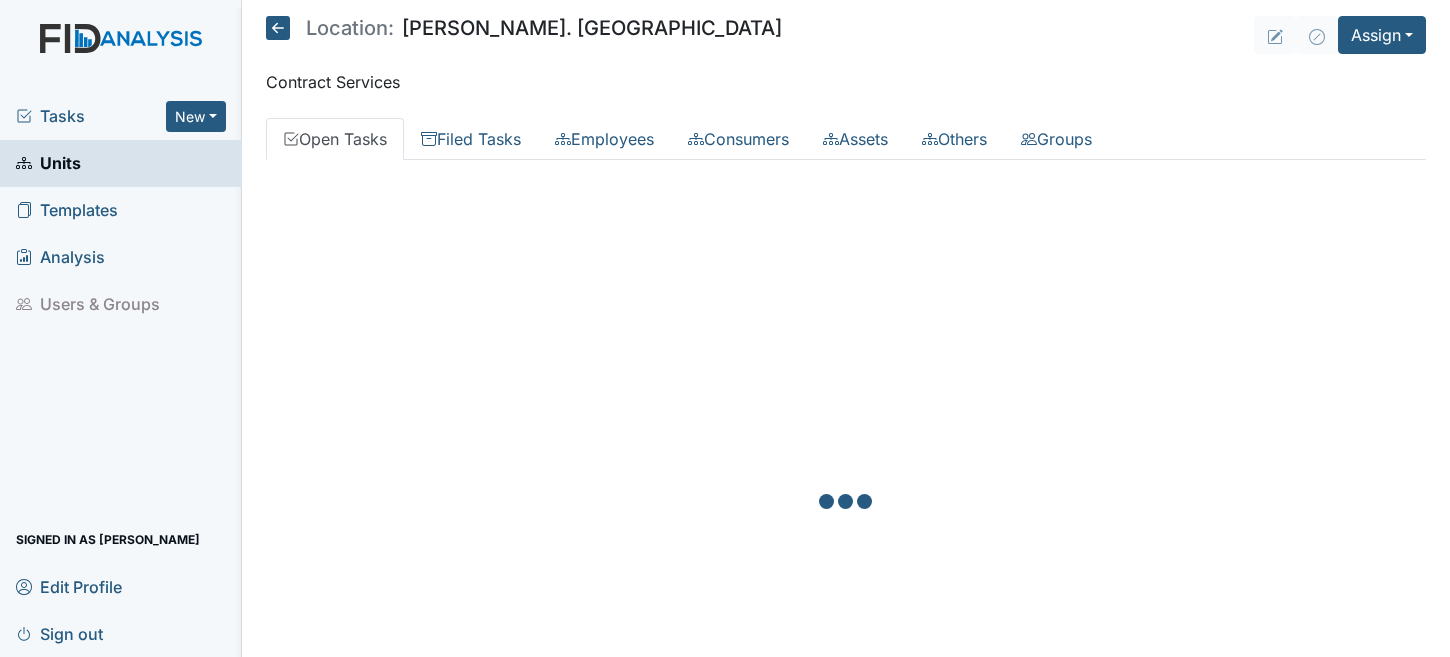 scroll, scrollTop: 0, scrollLeft: 0, axis: both 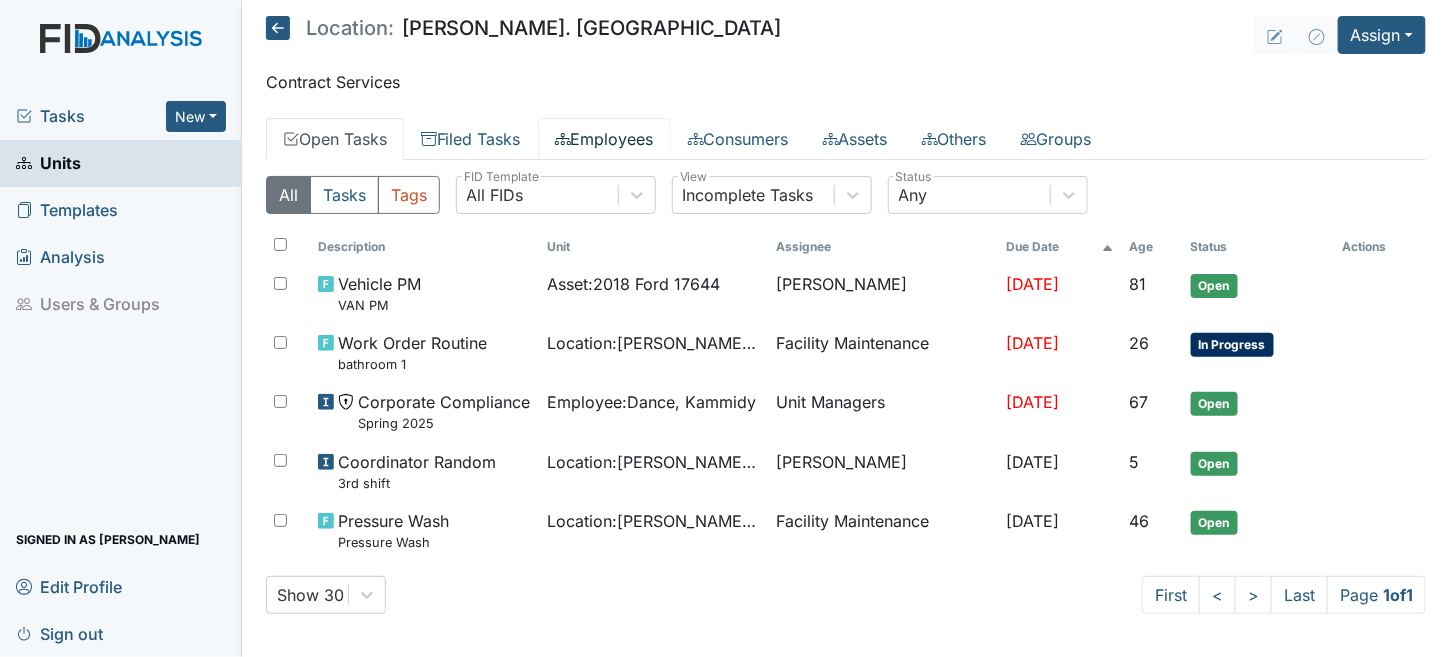 click on "Employees" at bounding box center (604, 139) 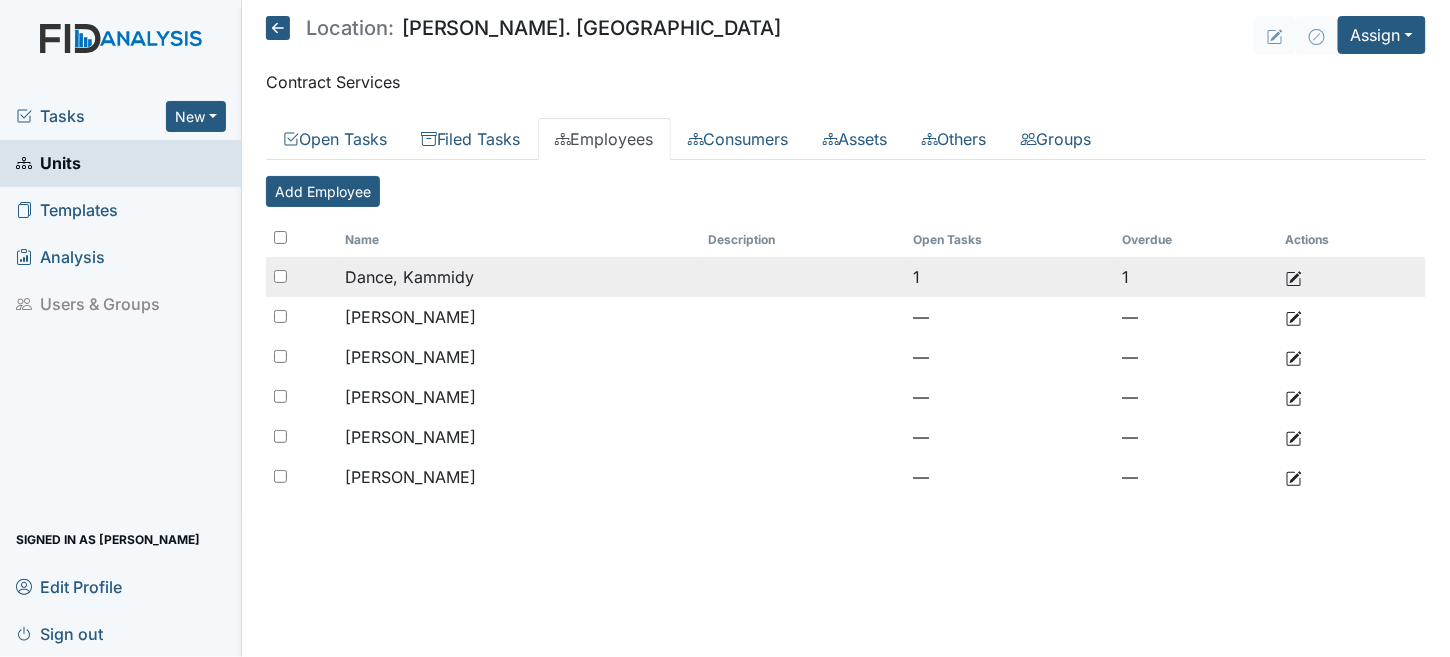click on "Dance, Kammidy" at bounding box center [409, 277] 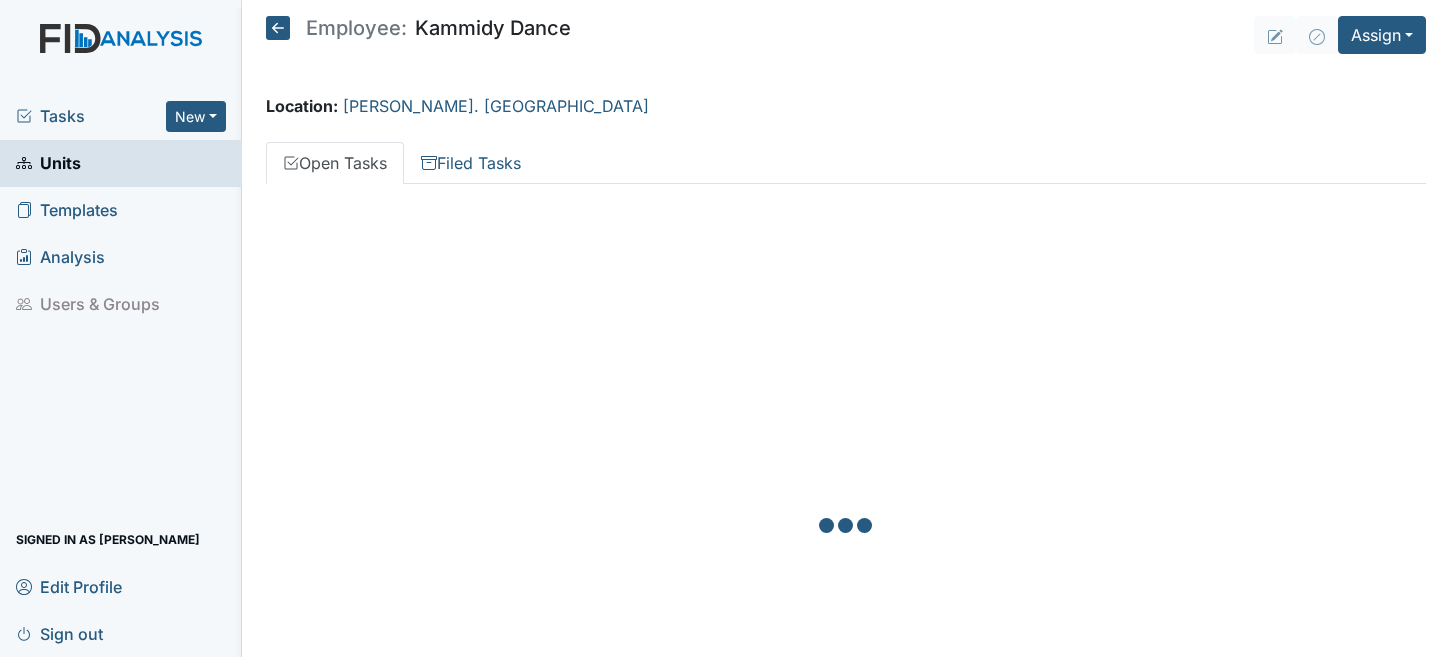 scroll, scrollTop: 0, scrollLeft: 0, axis: both 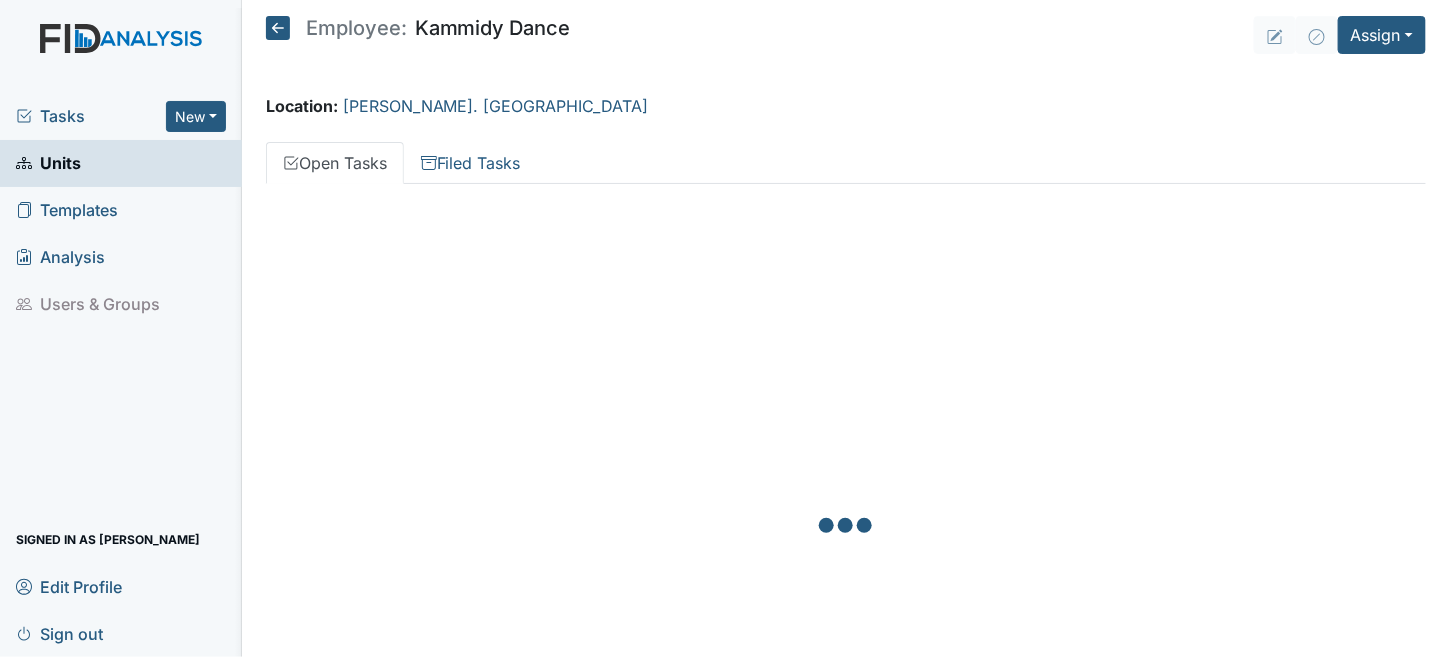click at bounding box center [846, 528] 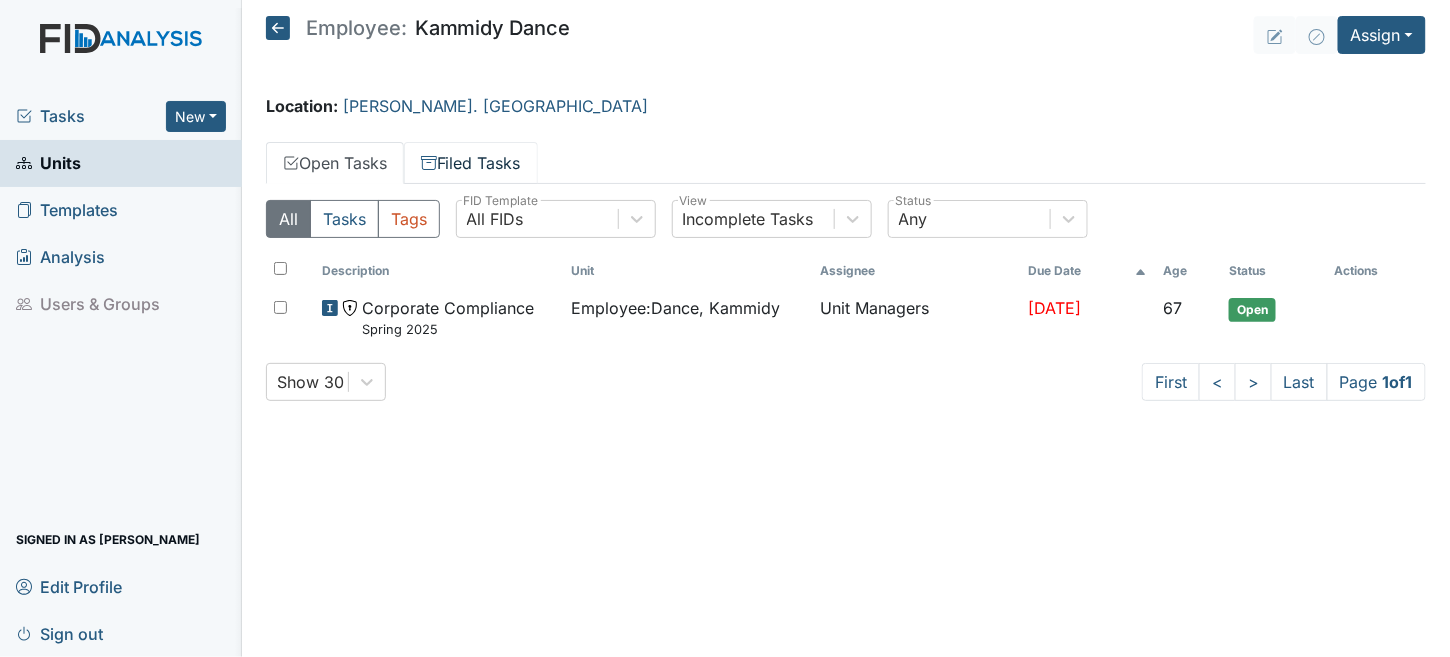click on "Filed Tasks" at bounding box center [471, 163] 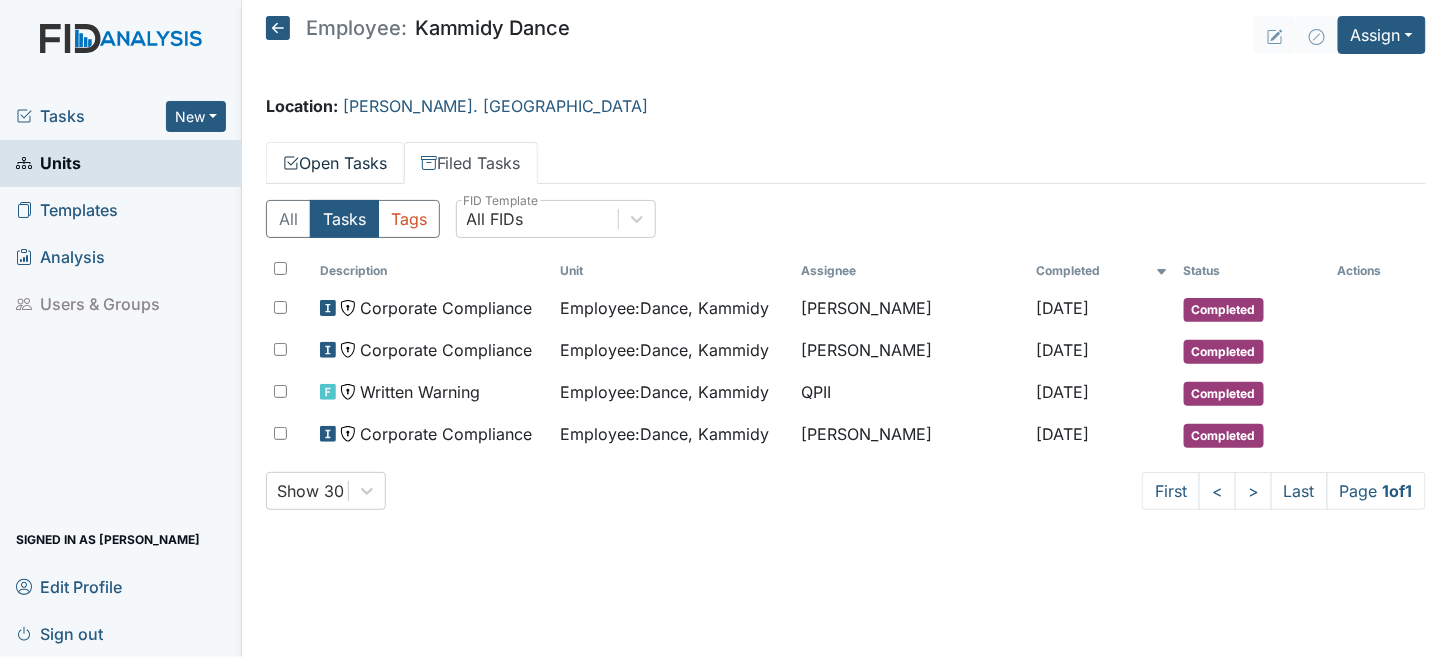click on "Open Tasks" at bounding box center [335, 163] 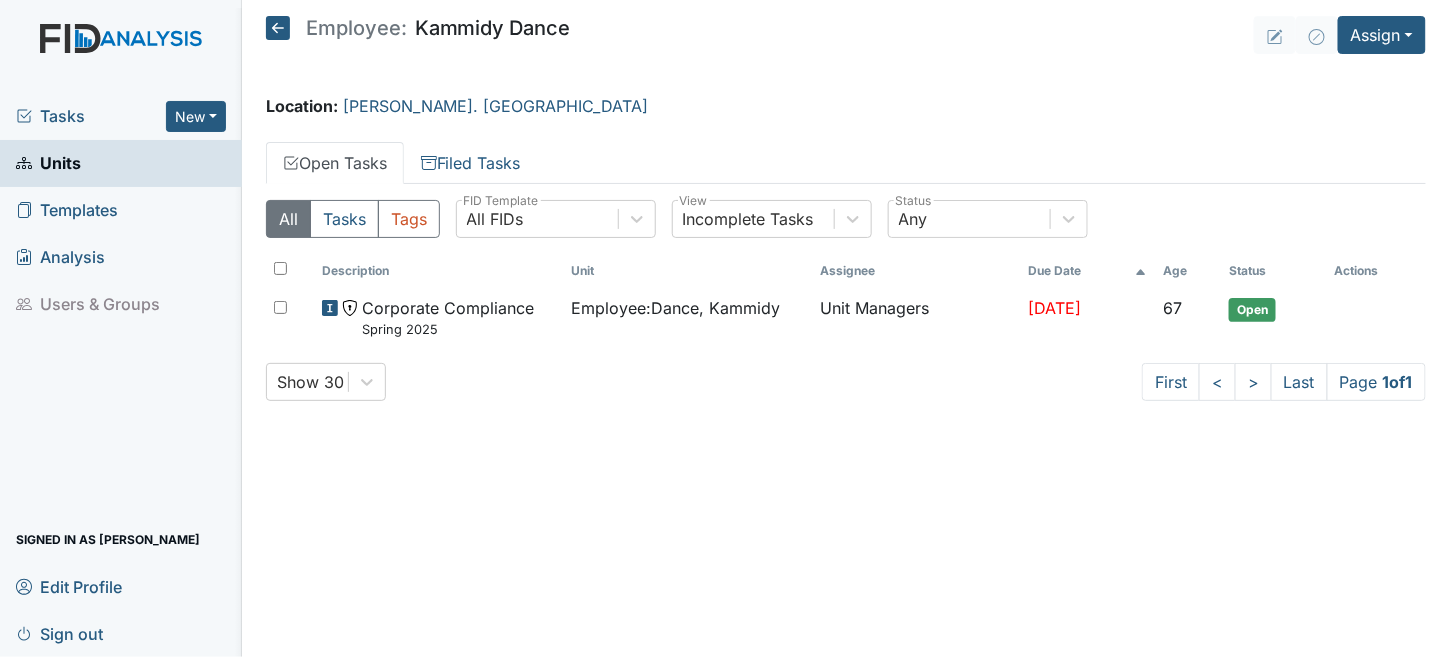 click on "Open Tasks" at bounding box center (335, 163) 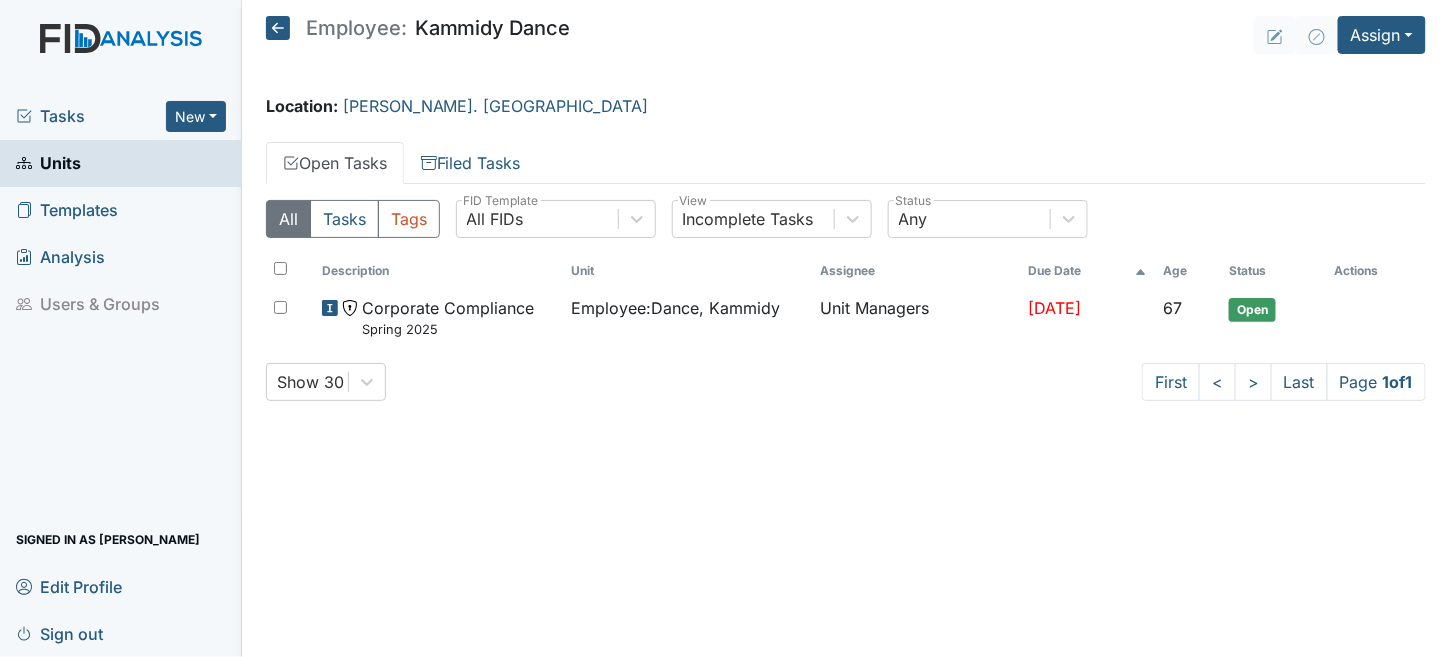 click 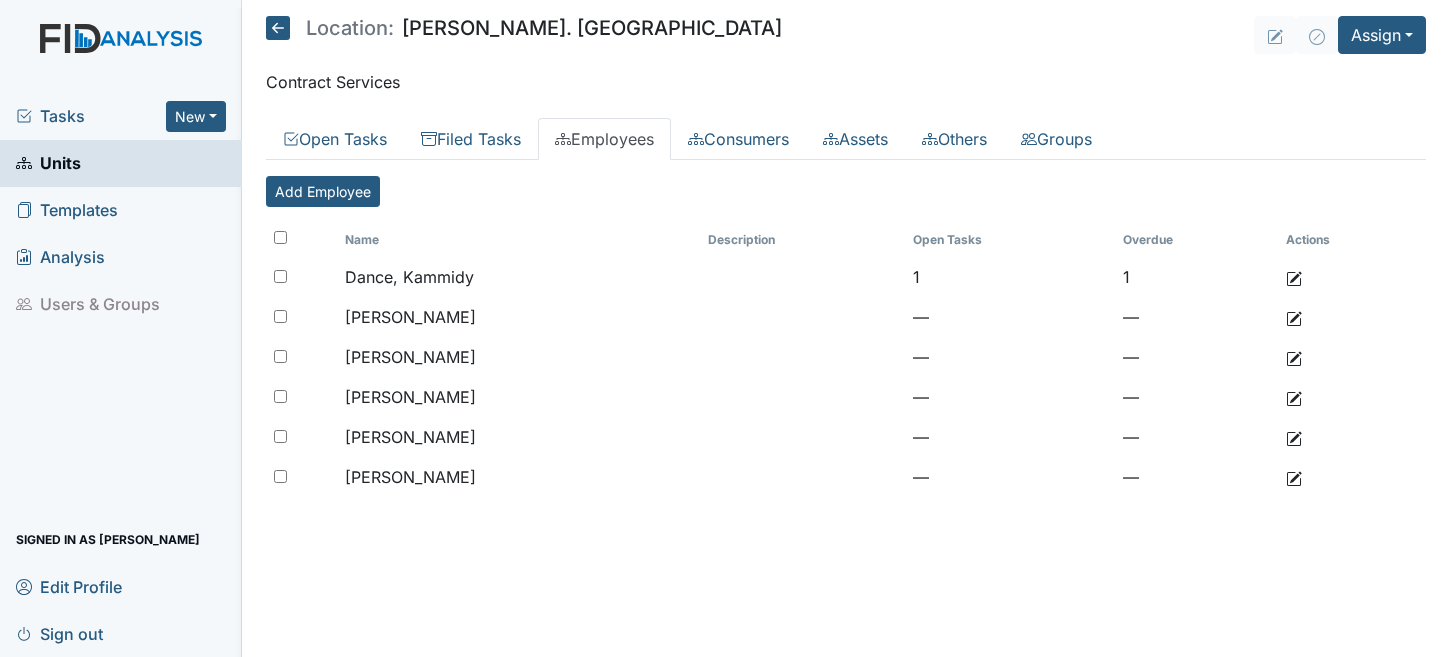 scroll, scrollTop: 0, scrollLeft: 0, axis: both 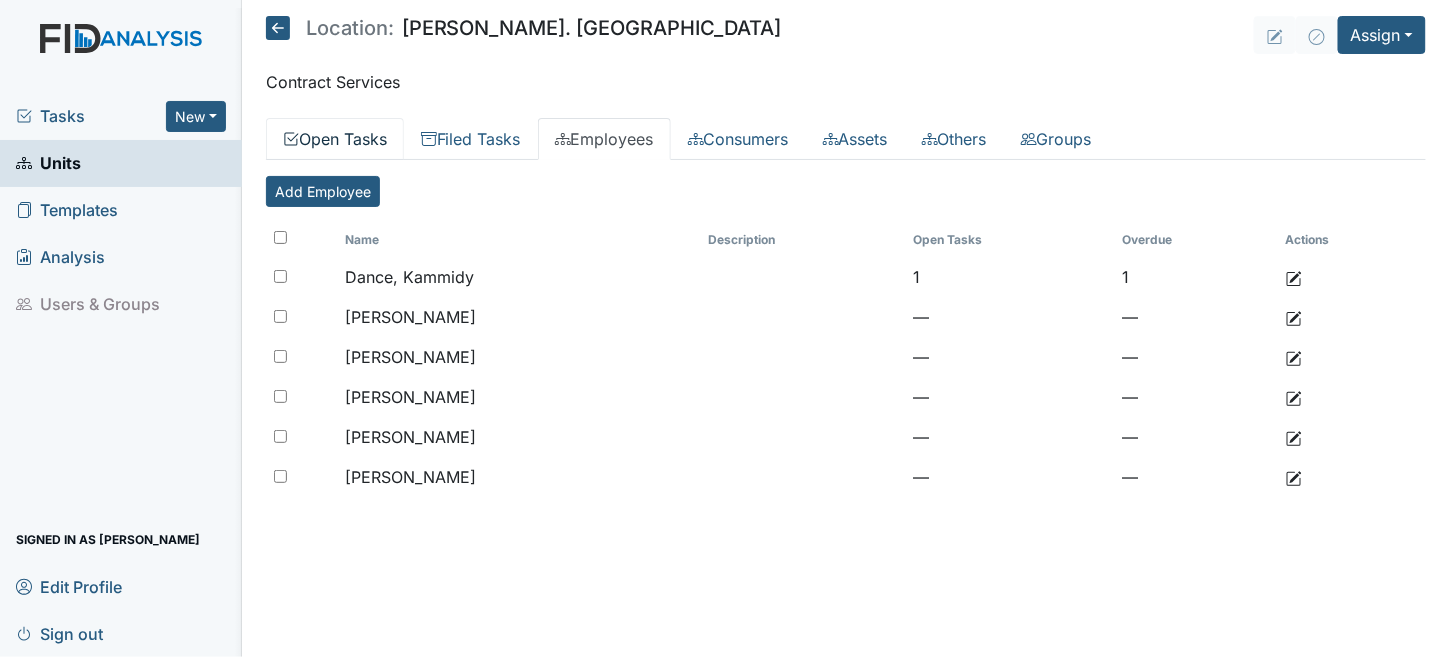 click on "Open Tasks" at bounding box center (335, 139) 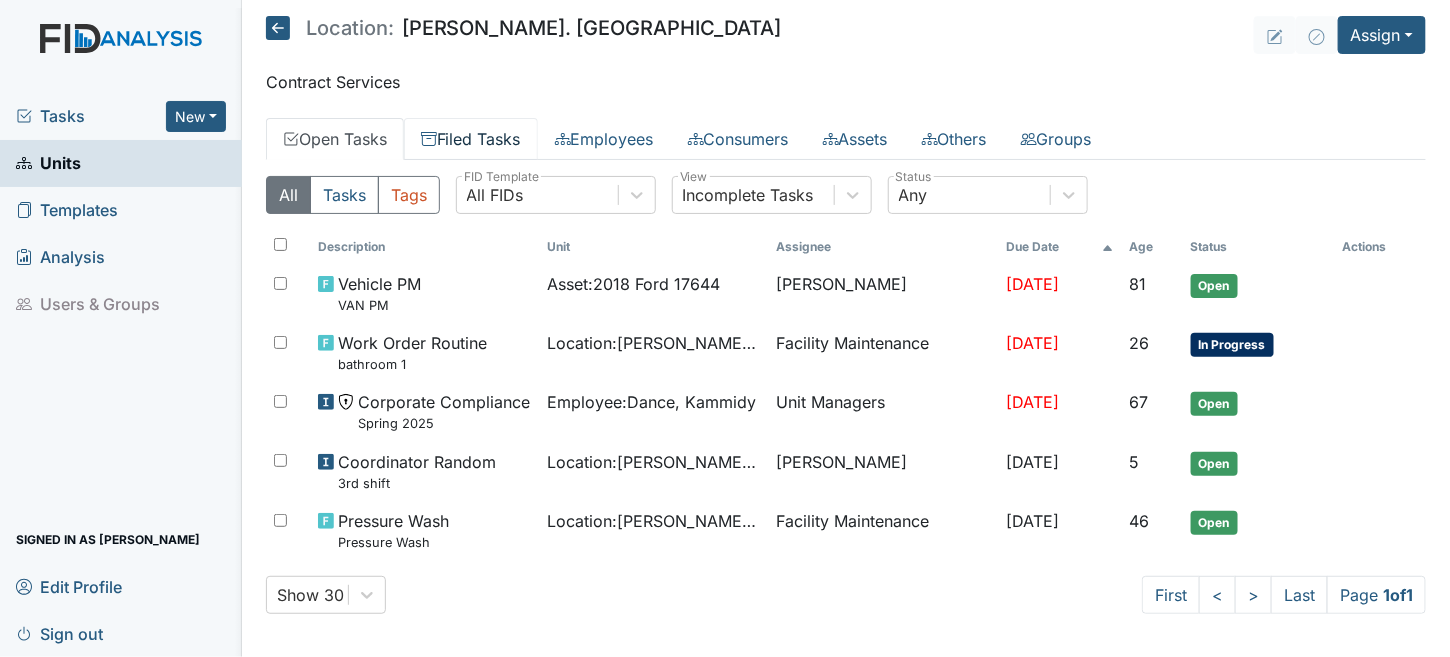 click on "Filed Tasks" at bounding box center [471, 139] 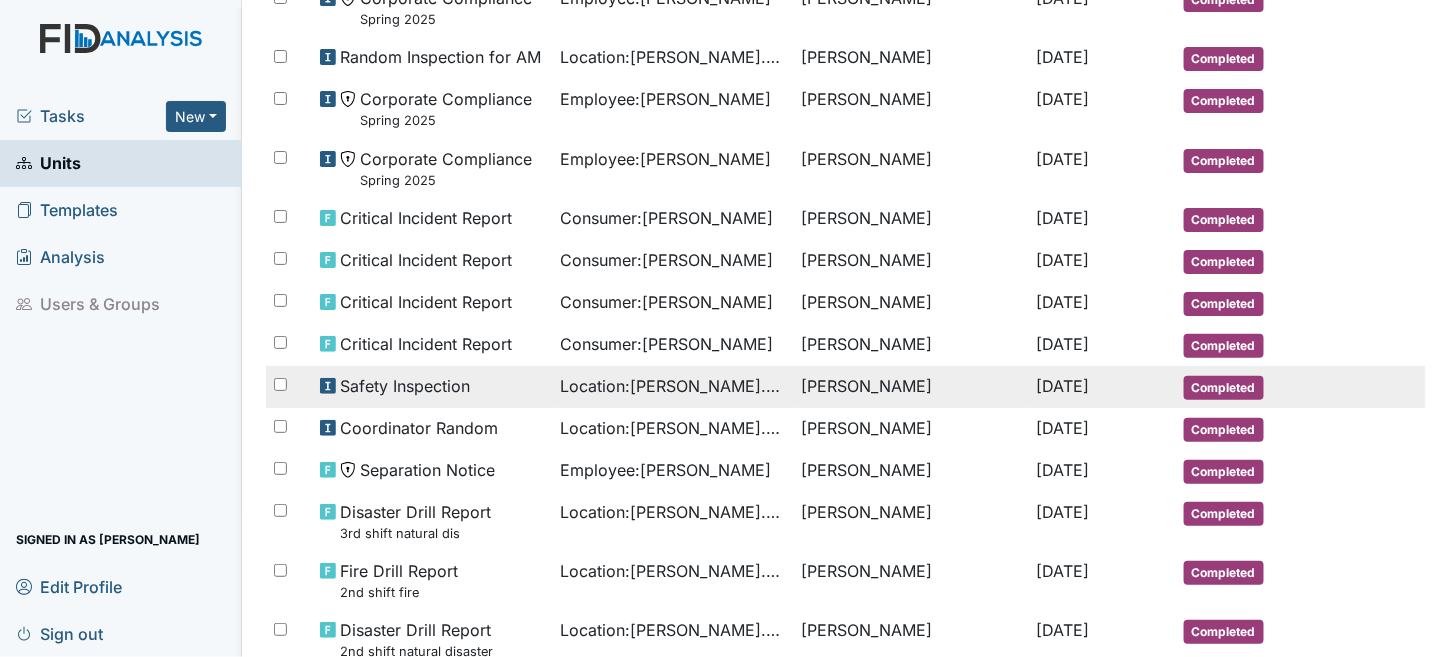 scroll, scrollTop: 1100, scrollLeft: 0, axis: vertical 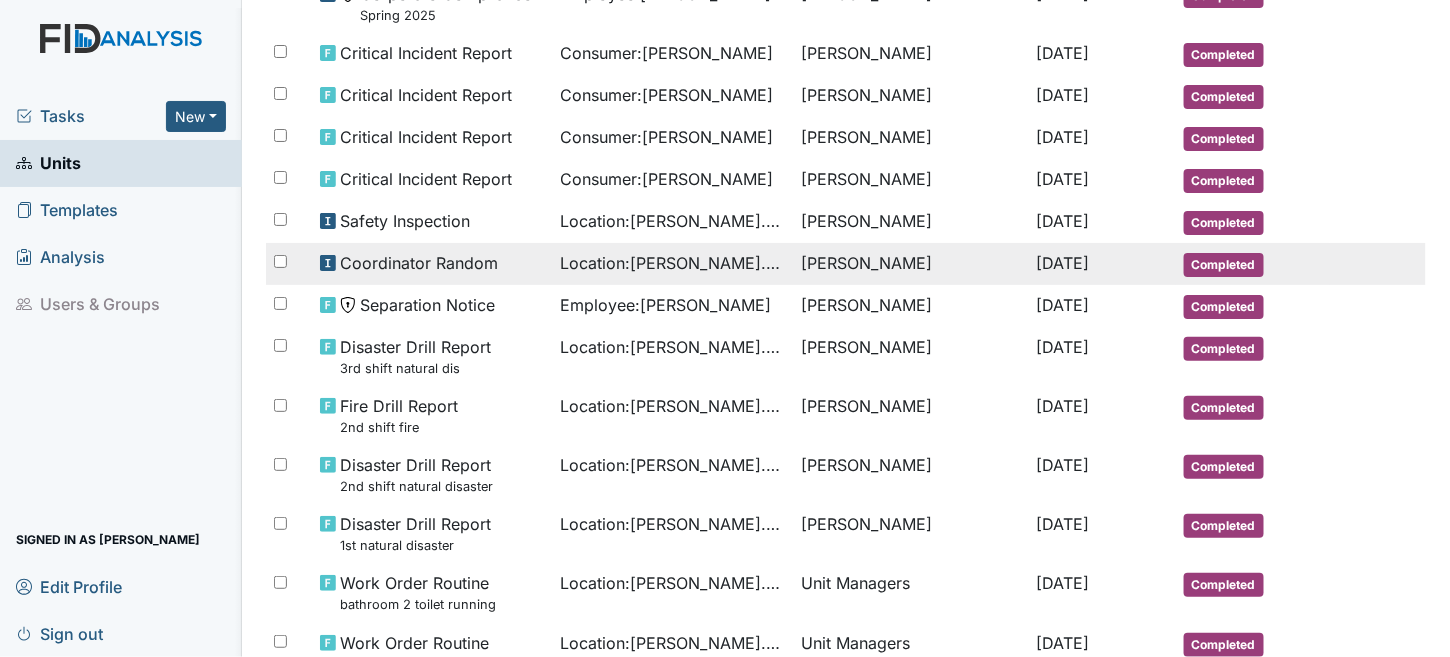 click on "Location :  Wickham Rd. Camden" at bounding box center [673, 263] 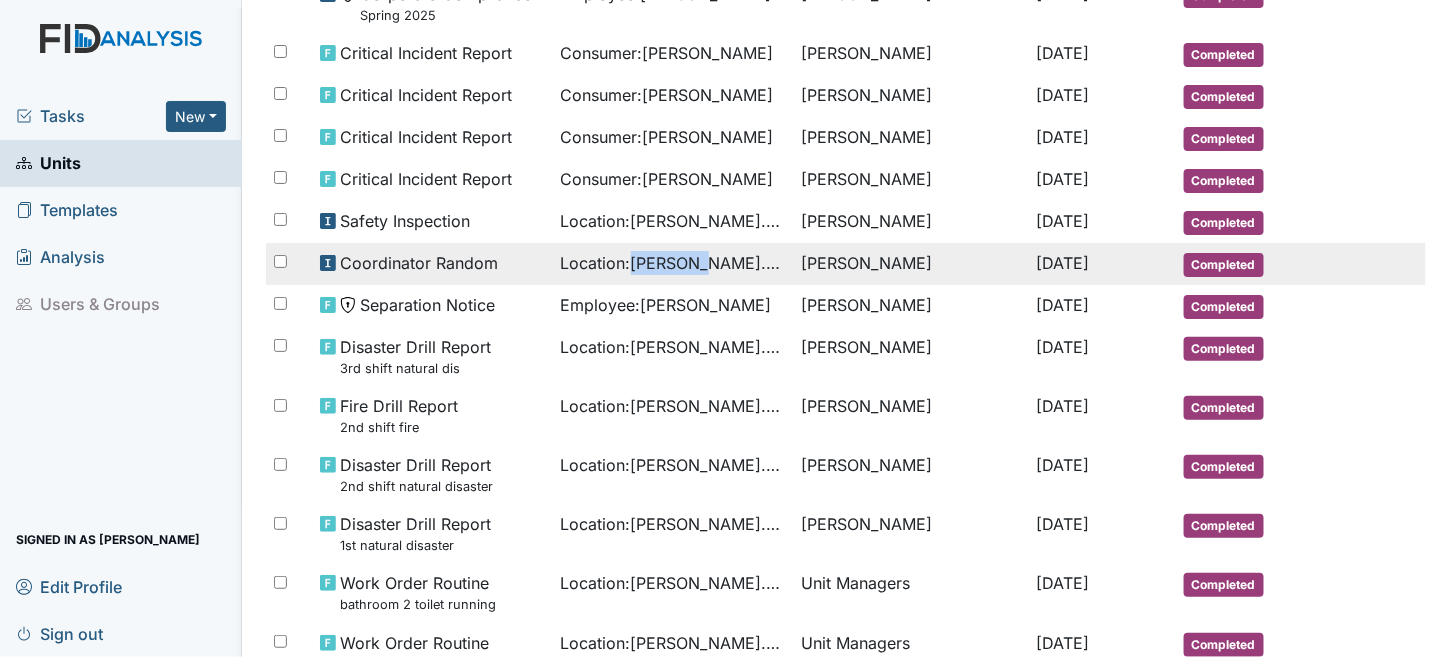 click on "Location :  Wickham Rd. Camden" at bounding box center [673, 263] 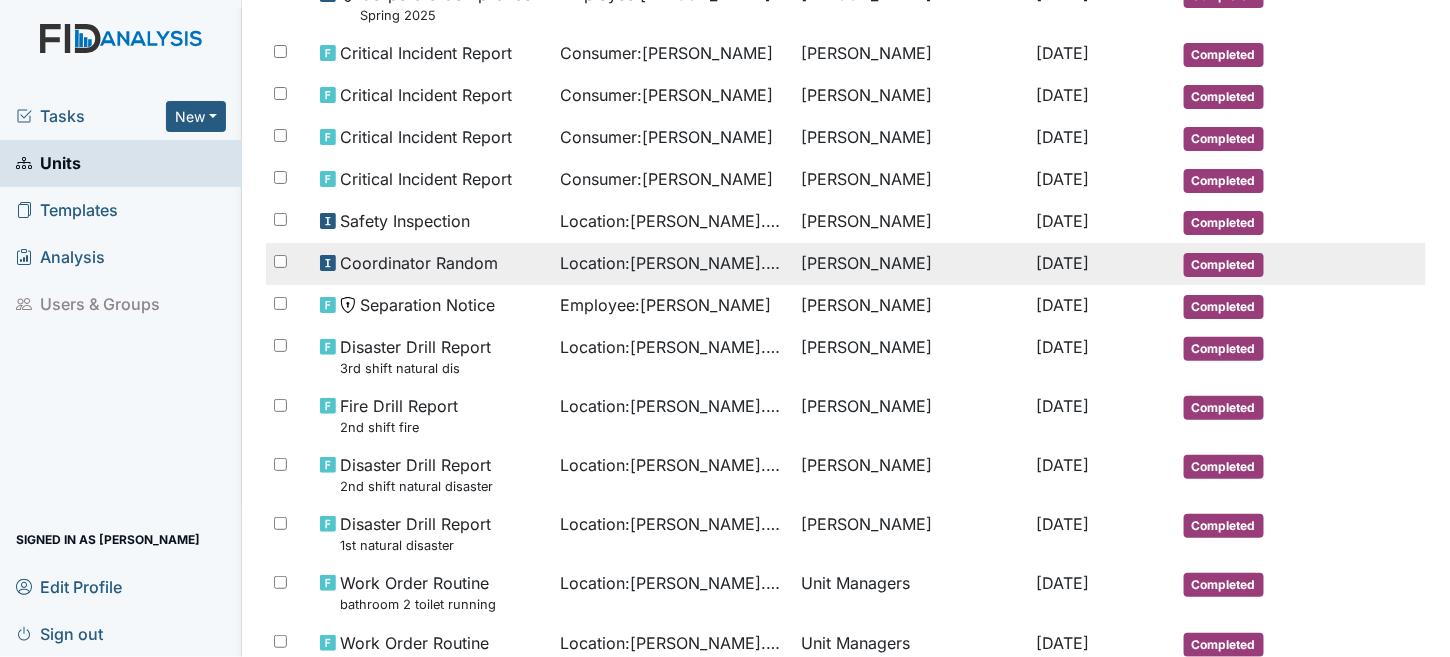 click on "Coordinator Random" at bounding box center [419, 263] 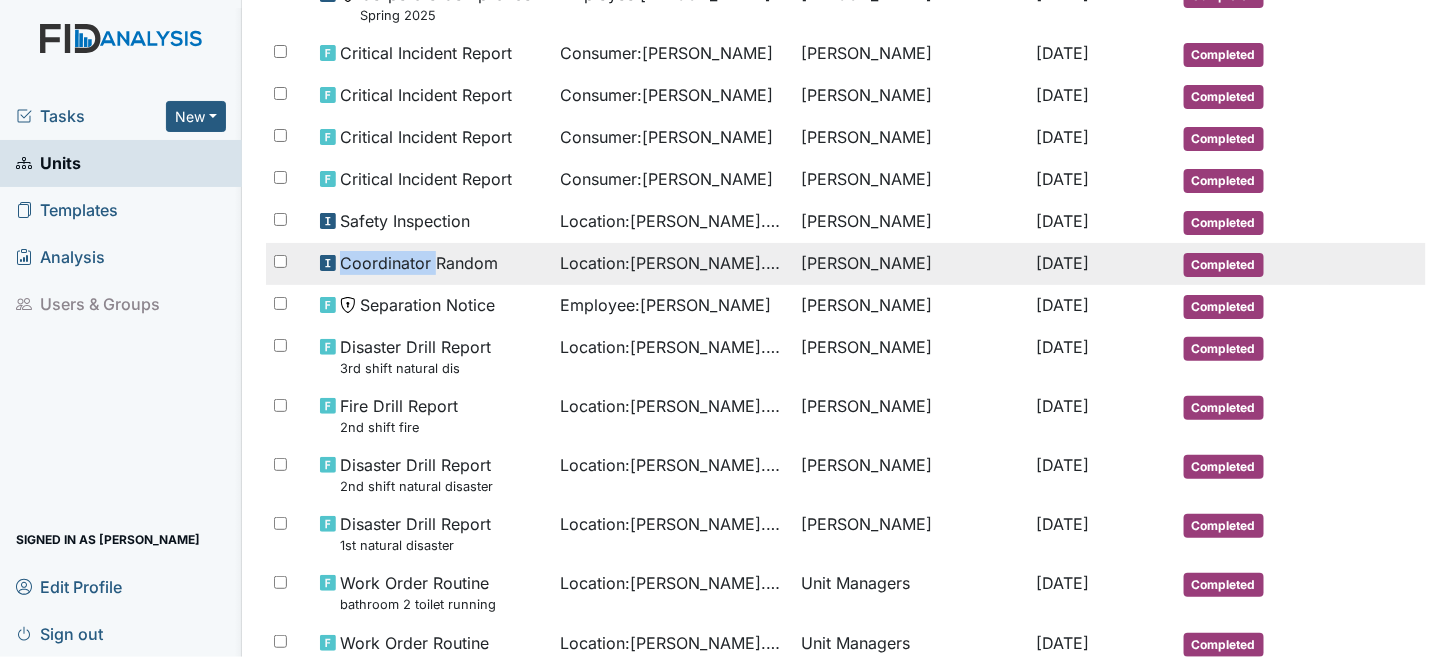 click on "Coordinator Random" at bounding box center [419, 263] 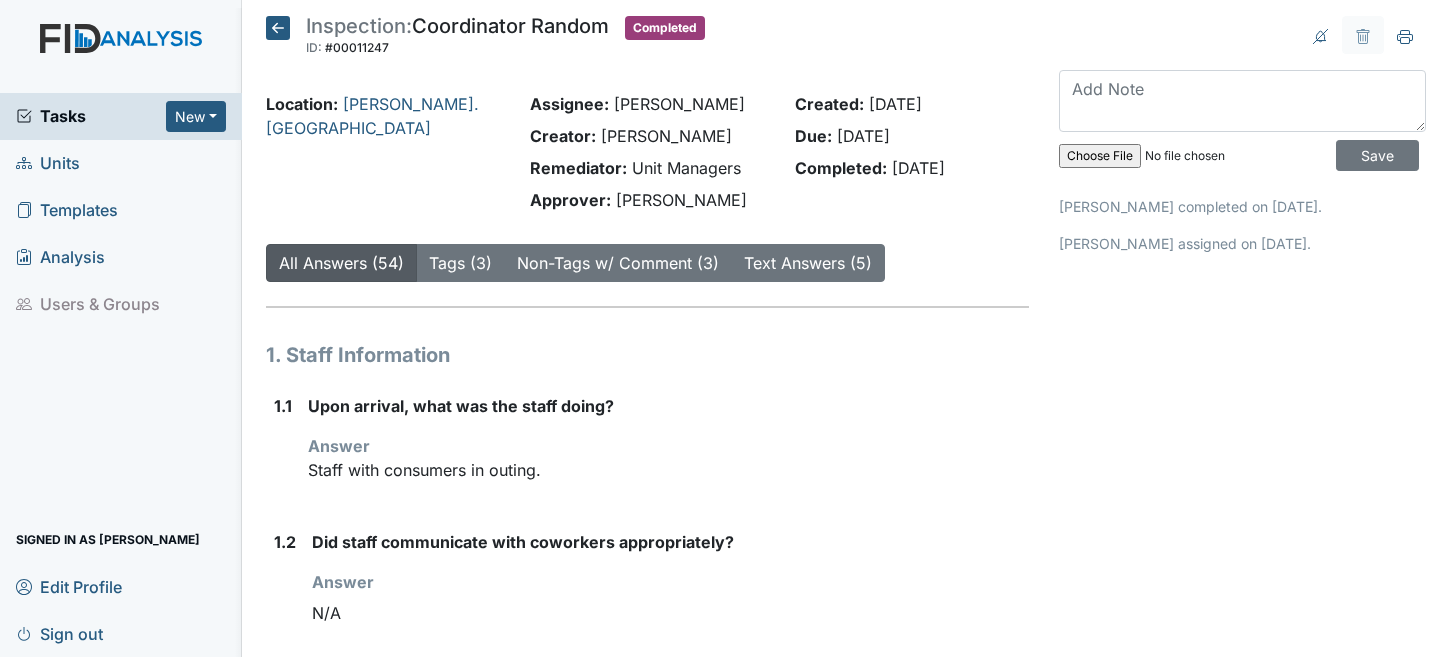 scroll, scrollTop: 0, scrollLeft: 0, axis: both 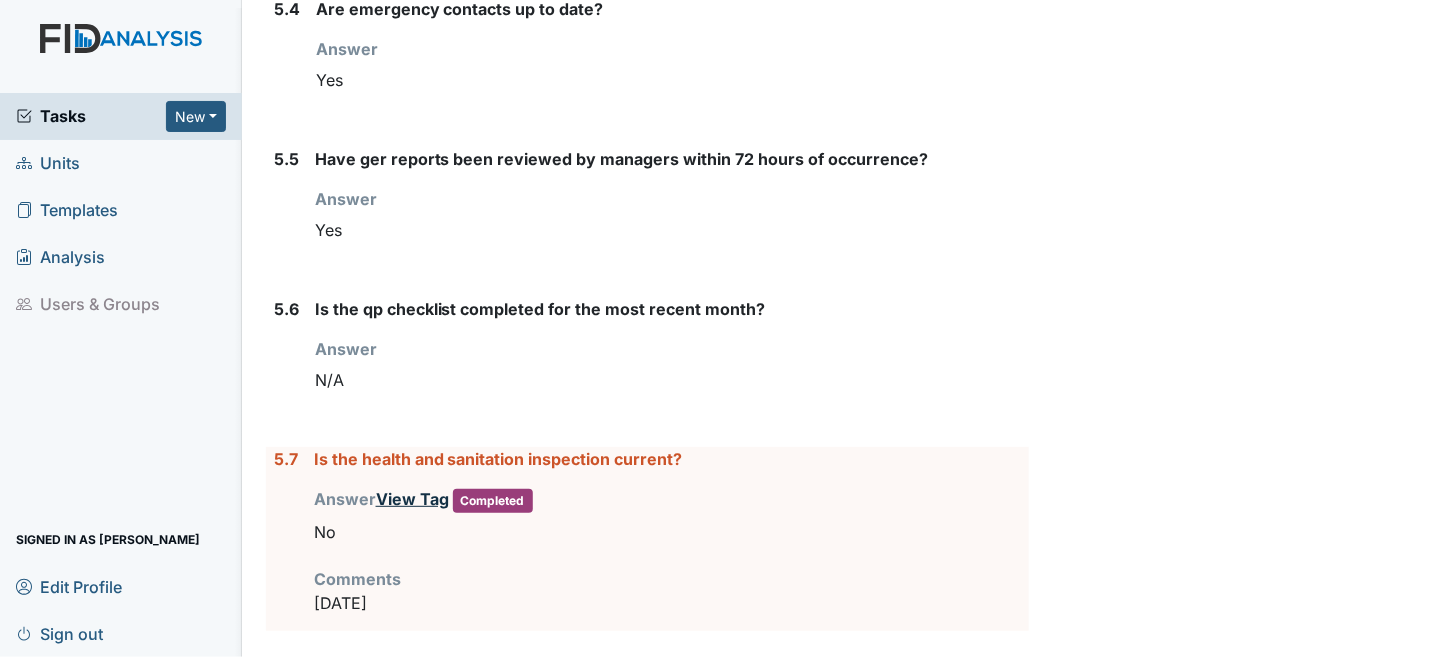 click on "View Tag" at bounding box center [412, 499] 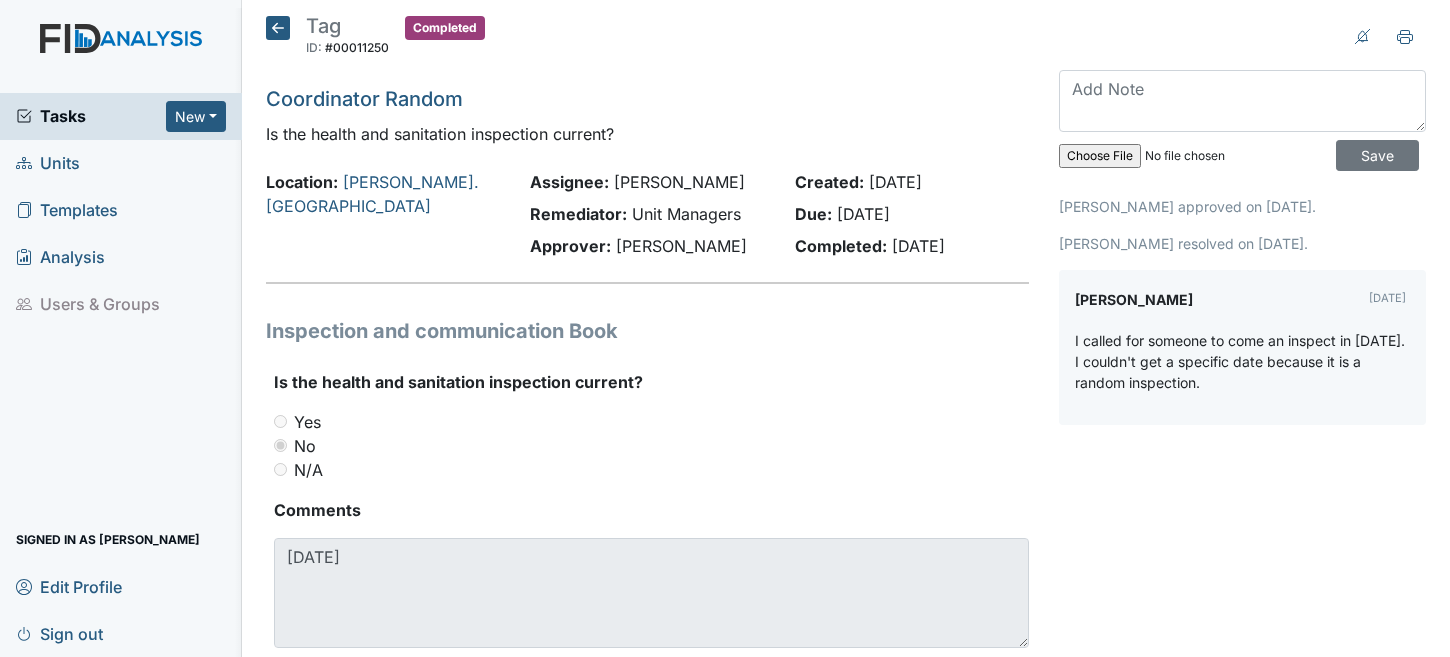 scroll, scrollTop: 0, scrollLeft: 0, axis: both 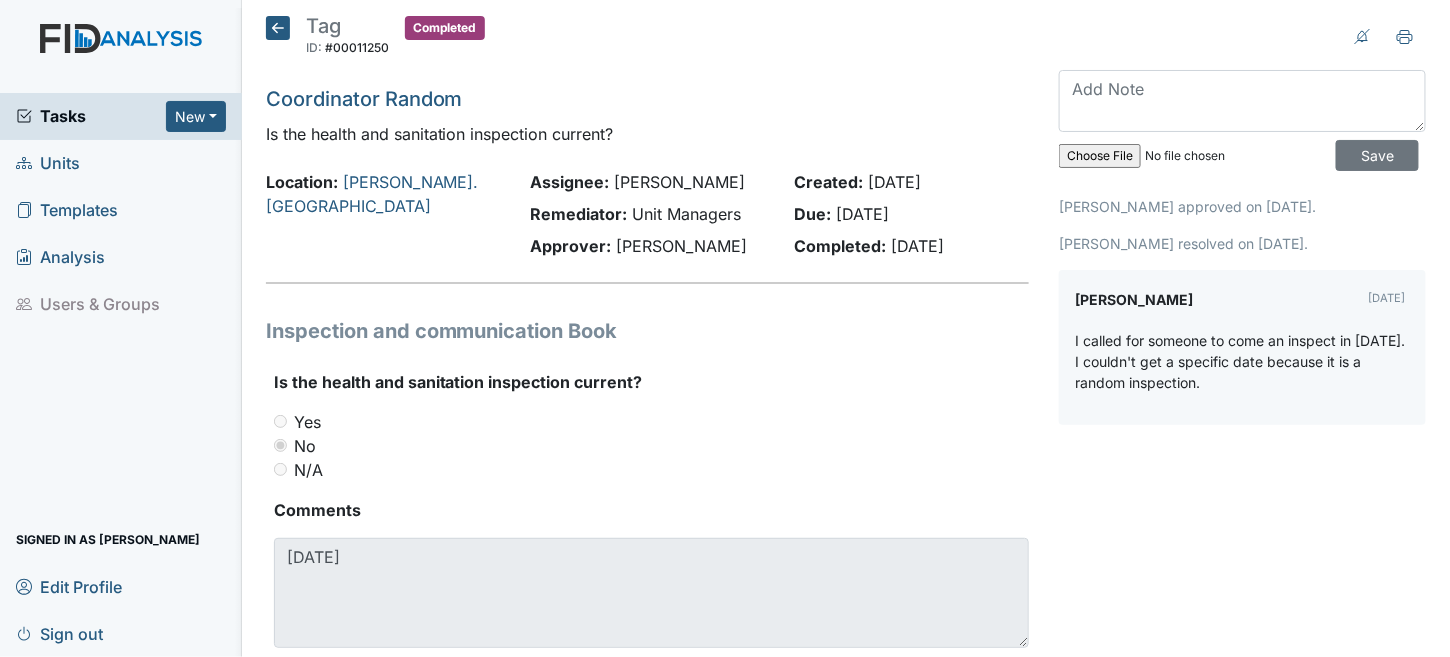 click on "Tag
ID:
#00011250
Completed
Autosaving...
Coordinator Random
Is the health and sanitation inspection current?
Location:
[PERSON_NAME]. [GEOGRAPHIC_DATA]
Assignee:
[PERSON_NAME]
Remediator:
Unit Managers
Approver:
[PERSON_NAME]
Created:
[DATE]
Due:
[DATE]
Completed:
[DATE]
Inspection and communication Book
Is the health and sanitation inspection current?
You must select one of the below options.
Yes
No
N/A
Comments
[DATE]
Archive Task
×
Are you sure you want to archive this task? It will appear as incomplete on reports.
Archive
Delete Task
×
Are you sure you want to delete this task?
[GEOGRAPHIC_DATA]
Save
[PERSON_NAME] approved on [DATE].
[PERSON_NAME]" at bounding box center (846, 328) 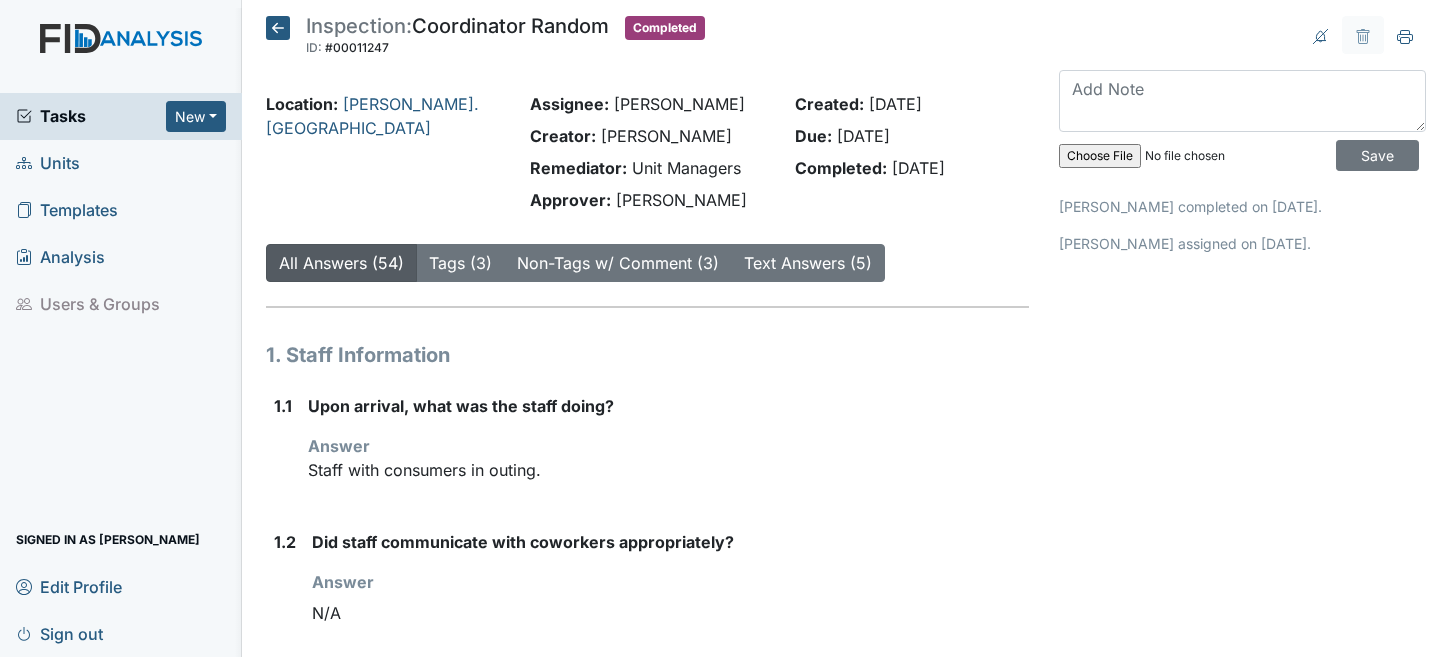 scroll, scrollTop: 0, scrollLeft: 0, axis: both 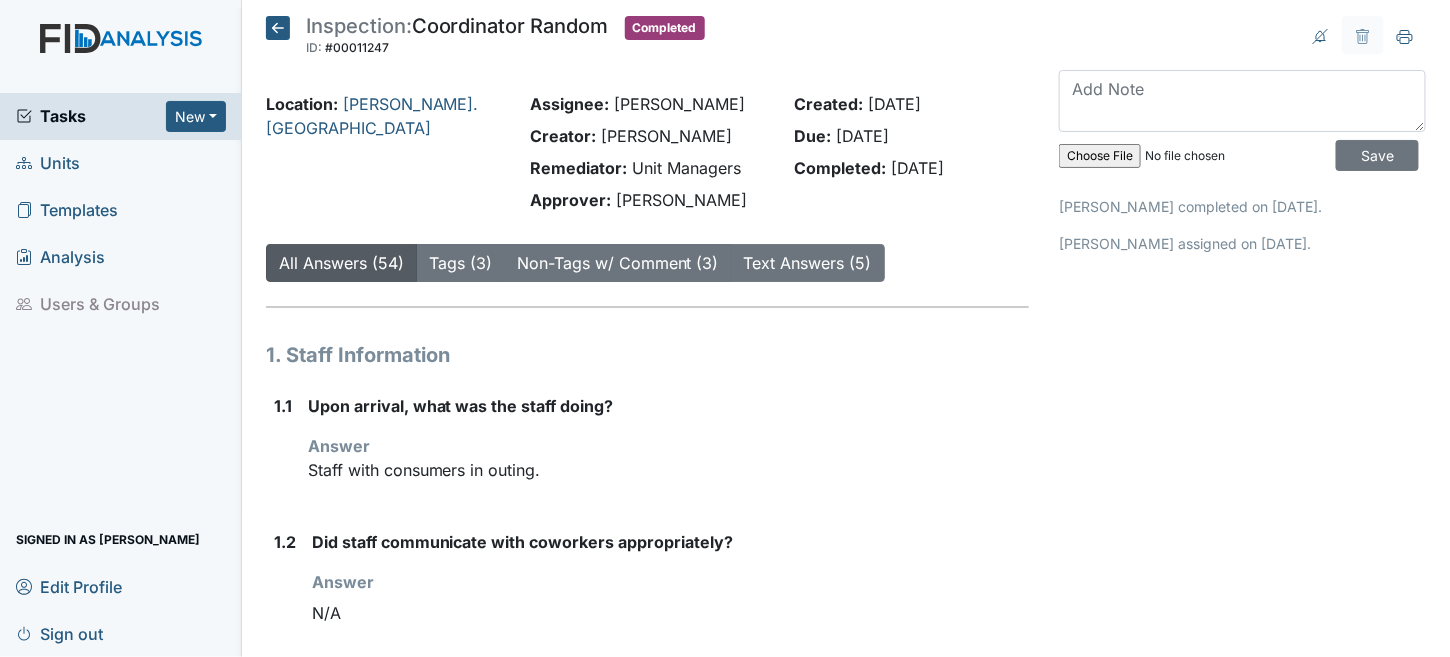 click 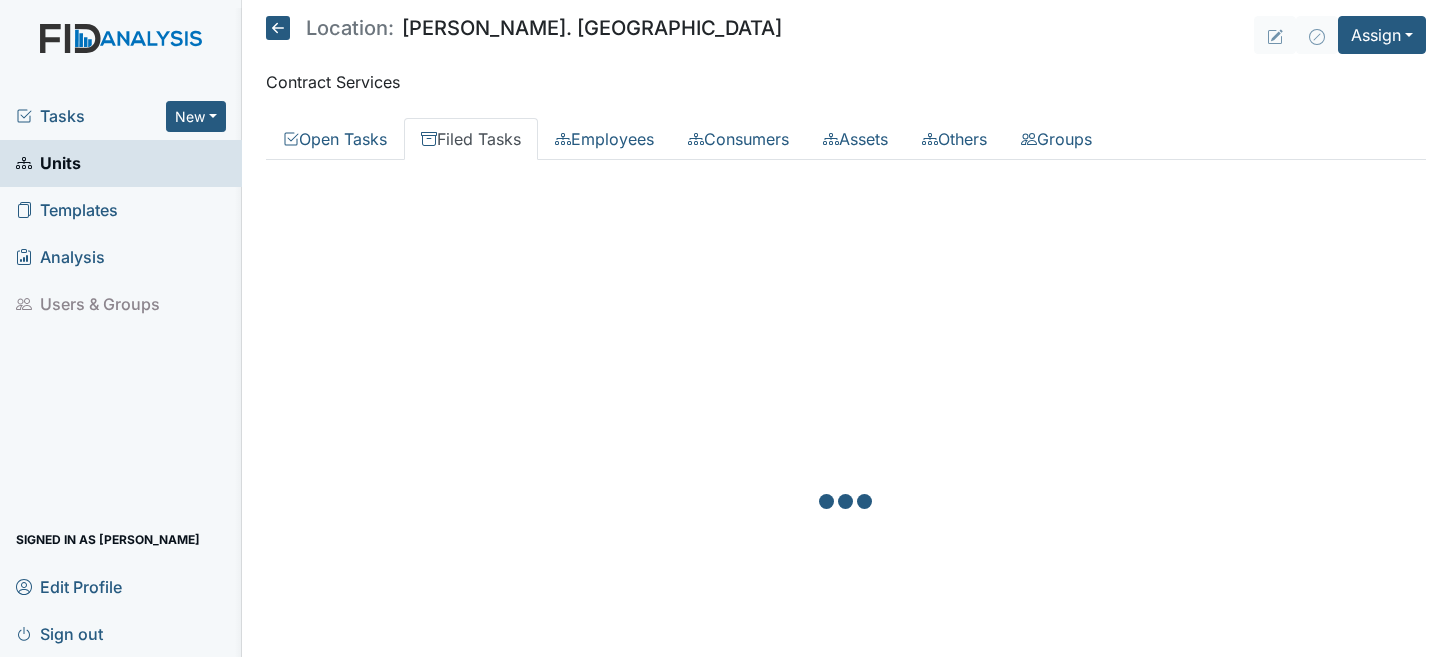 scroll, scrollTop: 0, scrollLeft: 0, axis: both 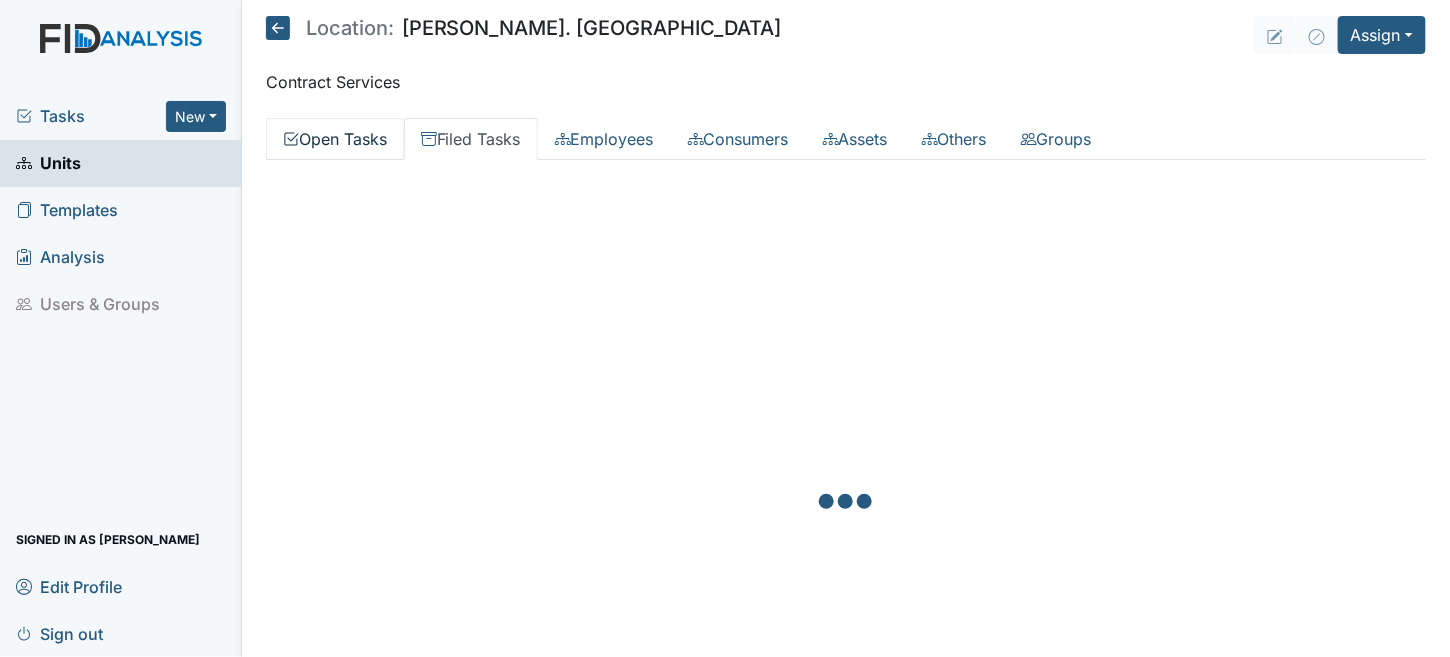 click on "Open Tasks" at bounding box center (335, 139) 